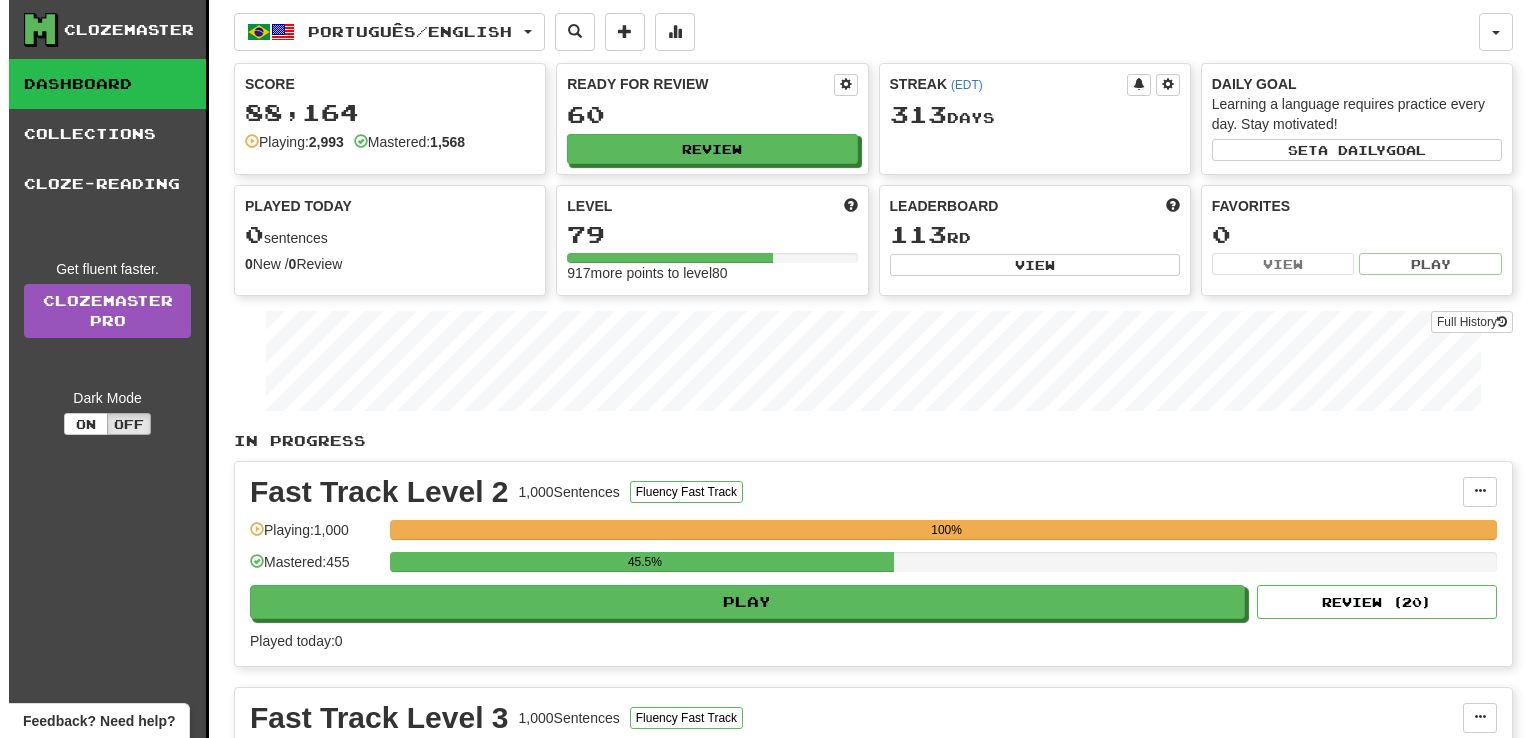 scroll, scrollTop: 0, scrollLeft: 0, axis: both 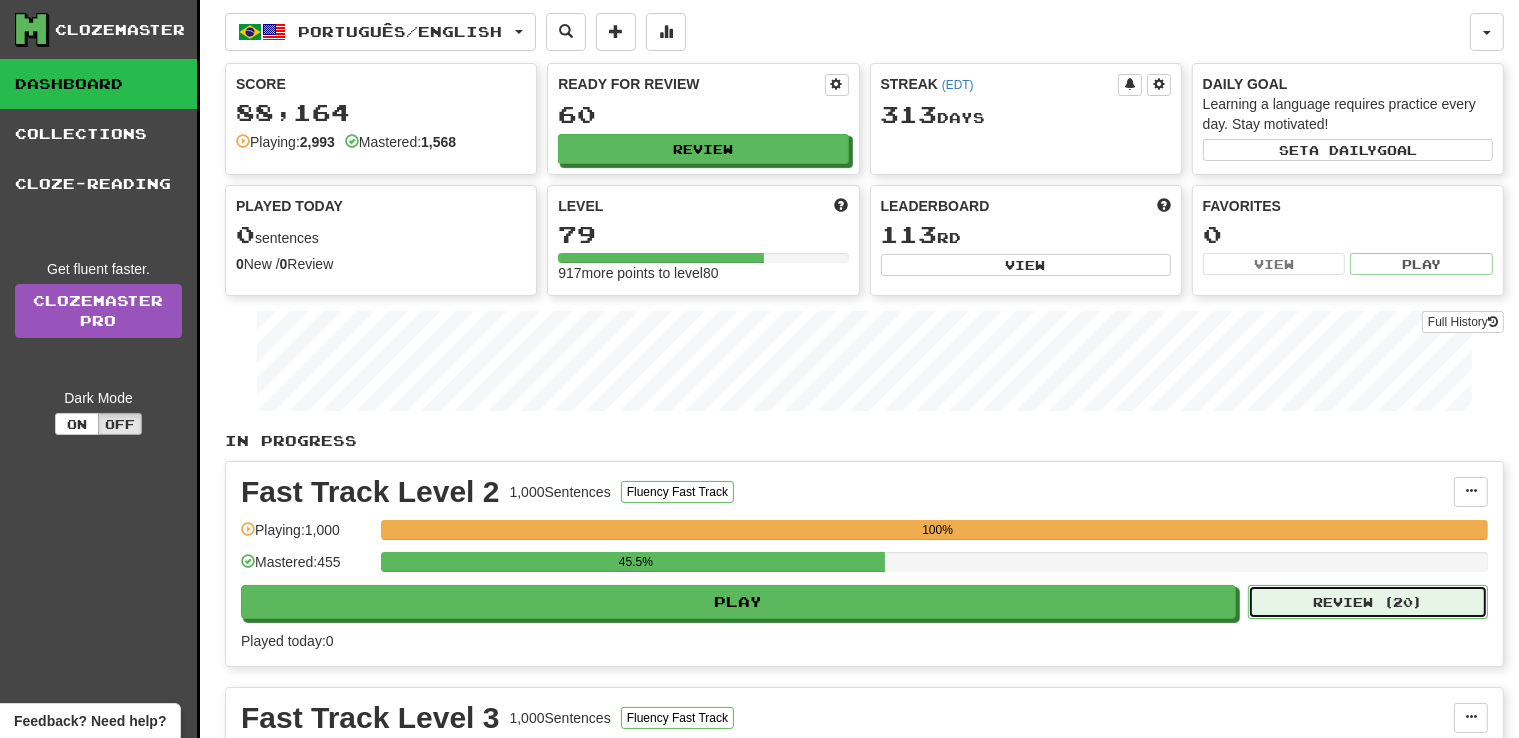 click on "Review ( 20 )" at bounding box center [1368, 602] 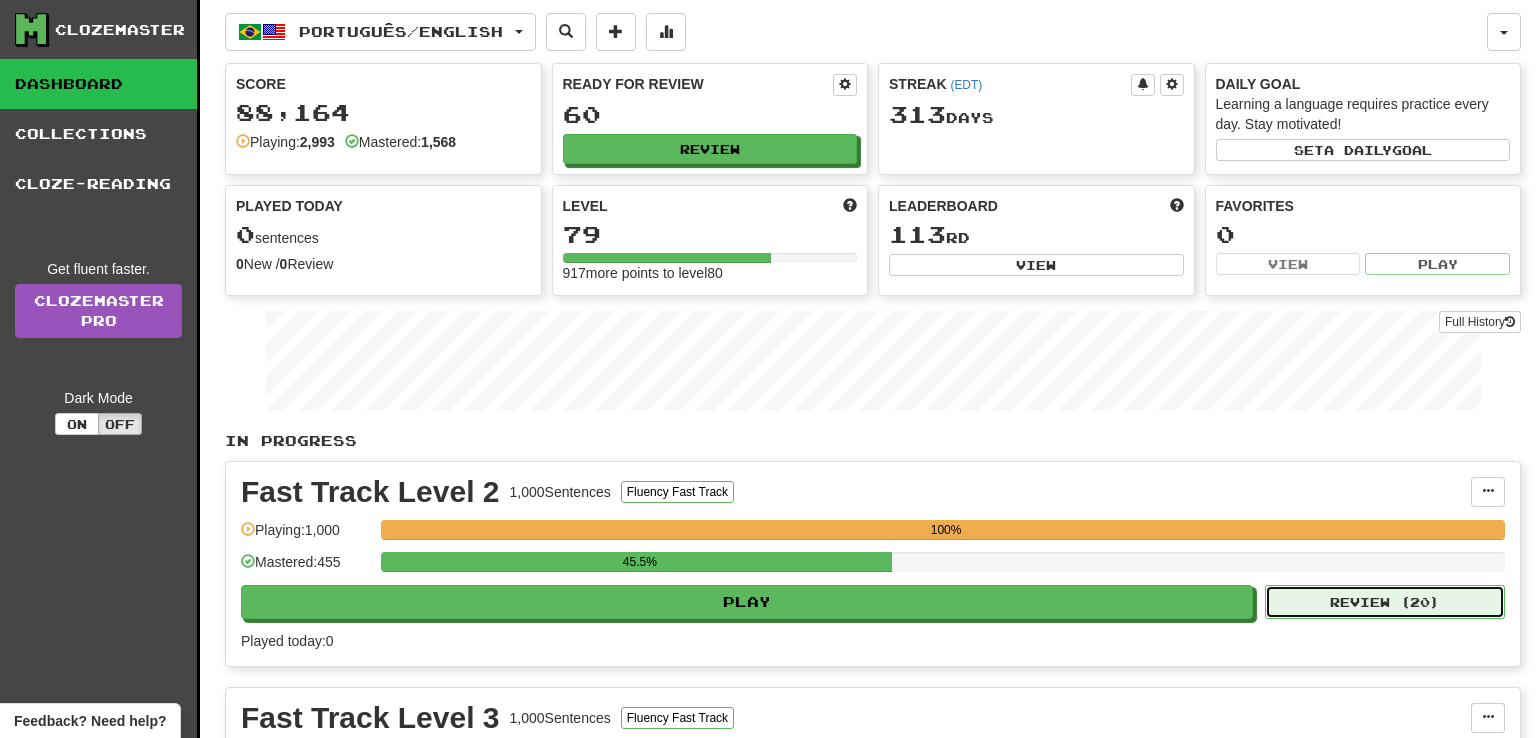 select on "**" 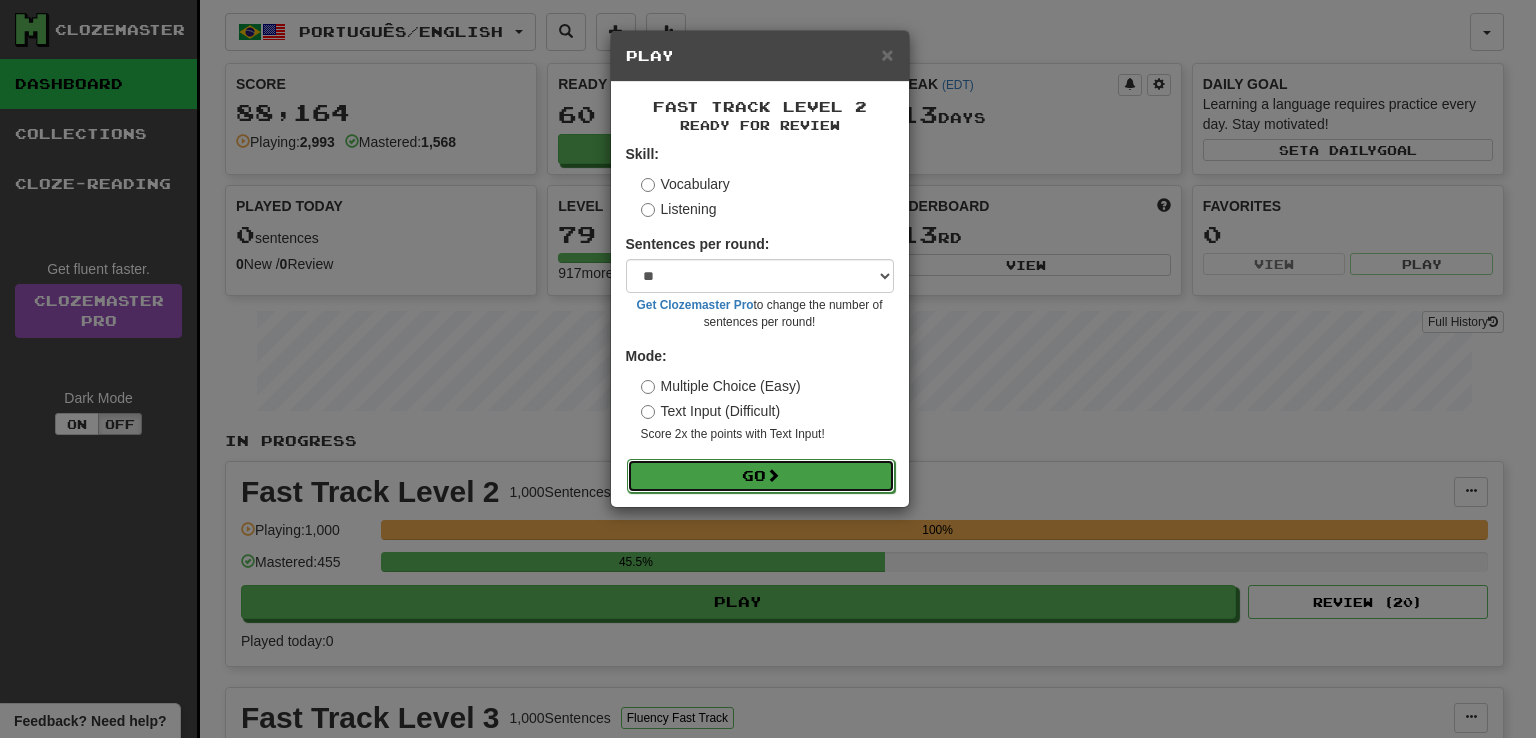 click on "Go" at bounding box center [761, 476] 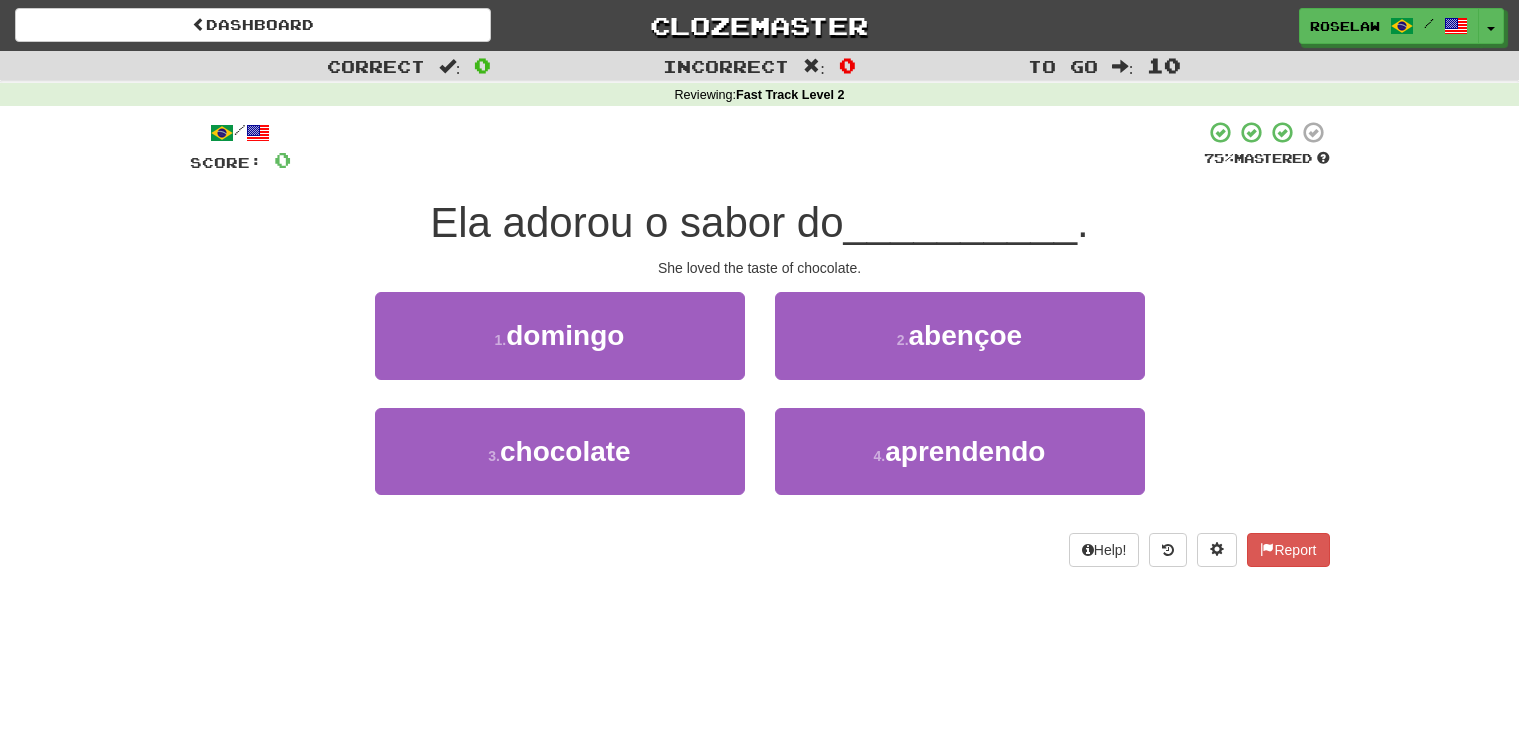 scroll, scrollTop: 0, scrollLeft: 0, axis: both 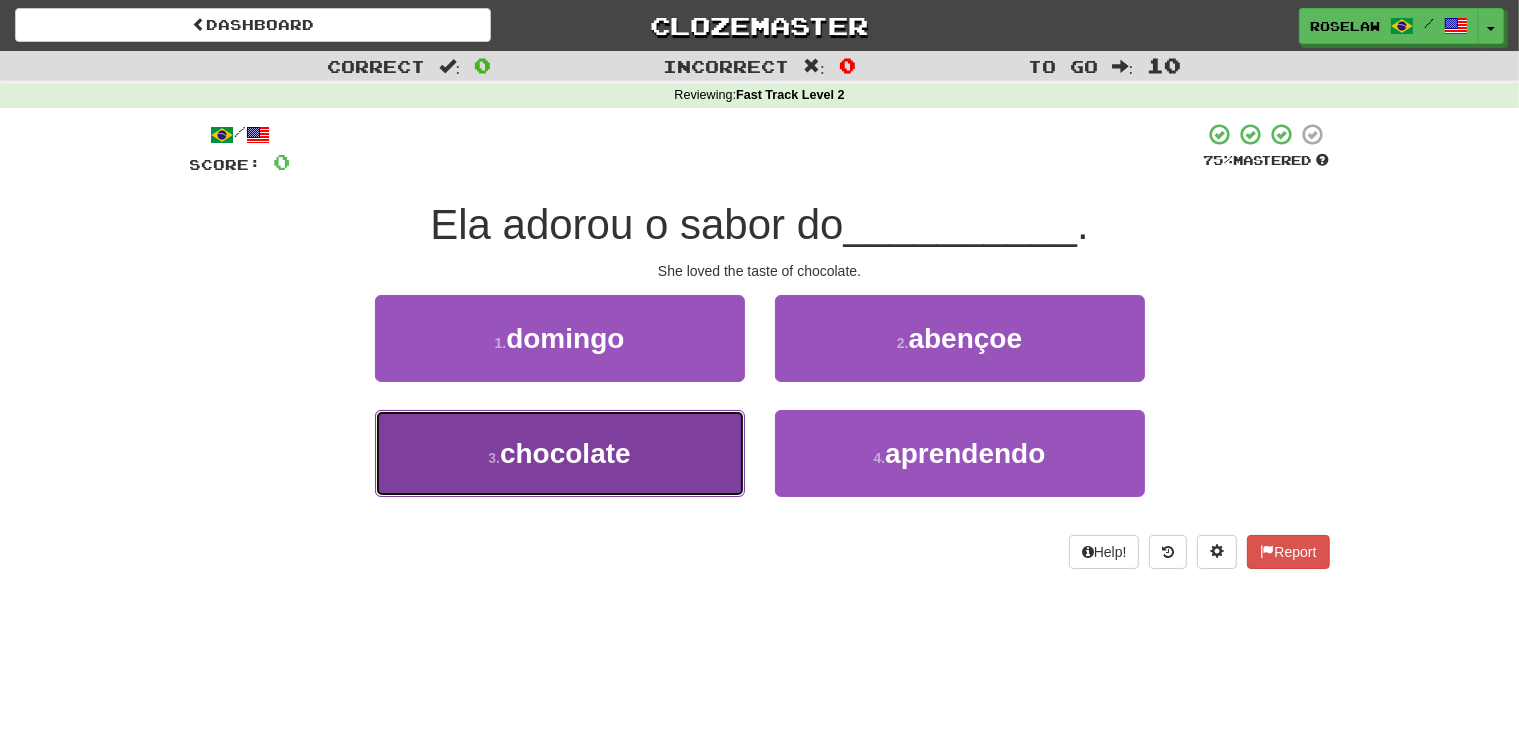 click on "3 .  chocolate" at bounding box center (560, 453) 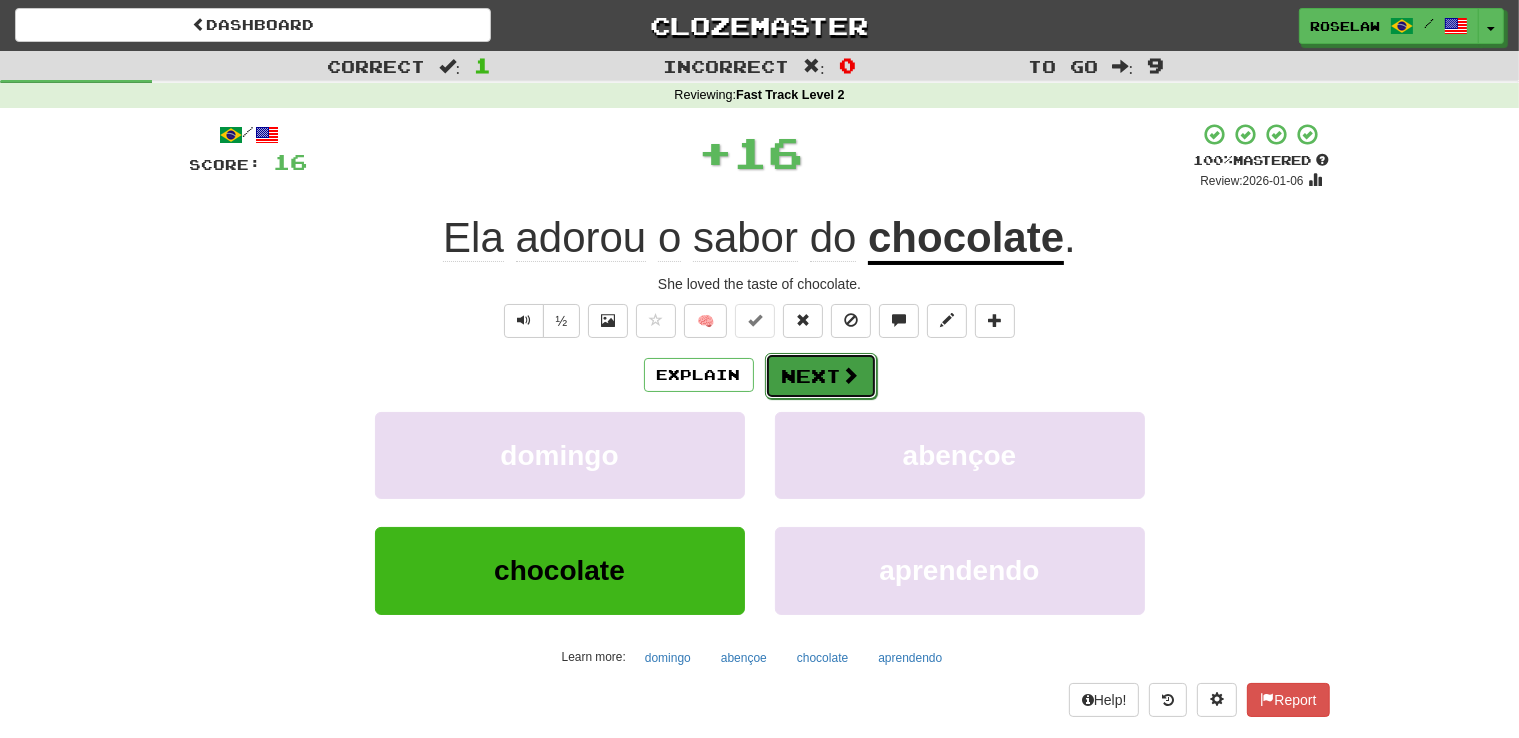 click on "Next" at bounding box center (821, 376) 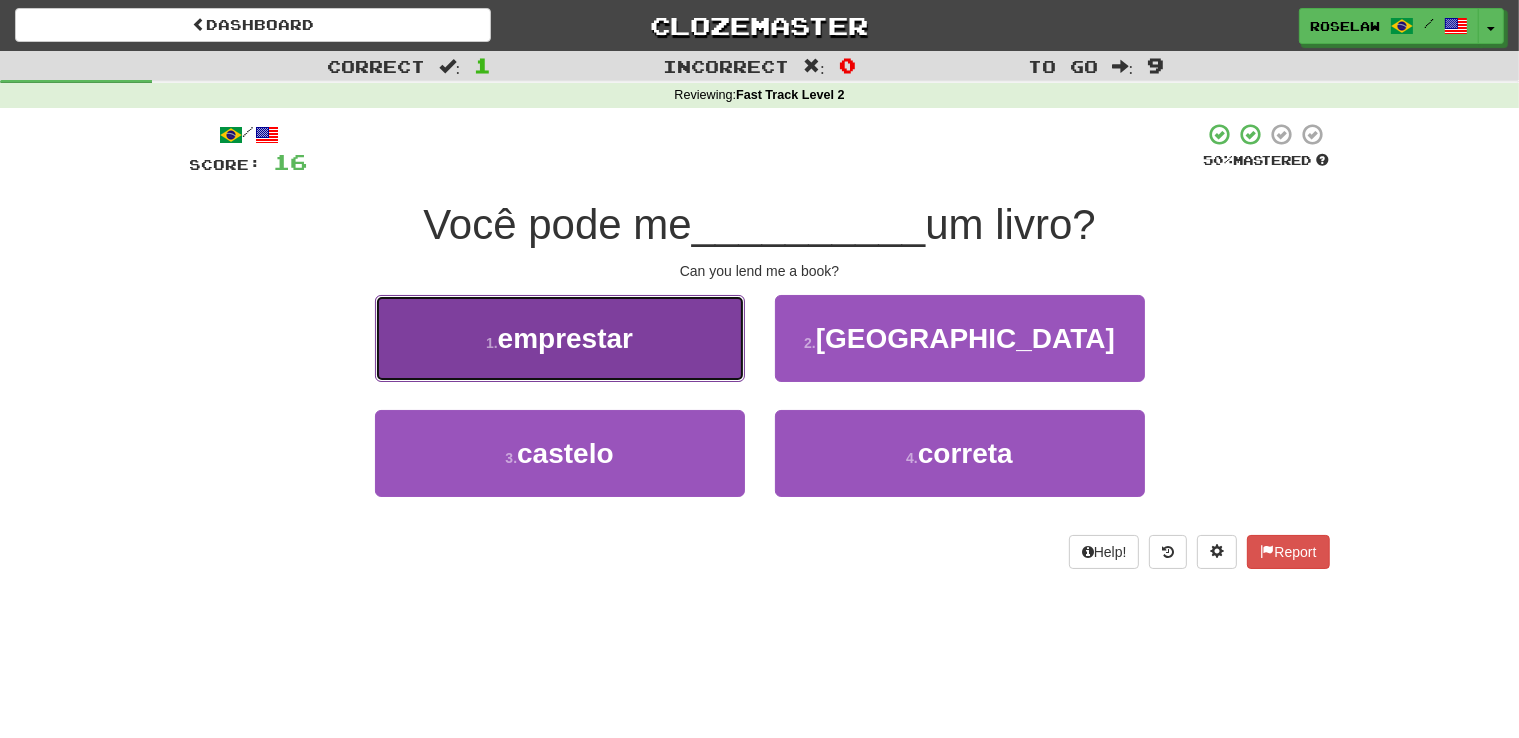 click on "1 .  emprestar" at bounding box center (560, 338) 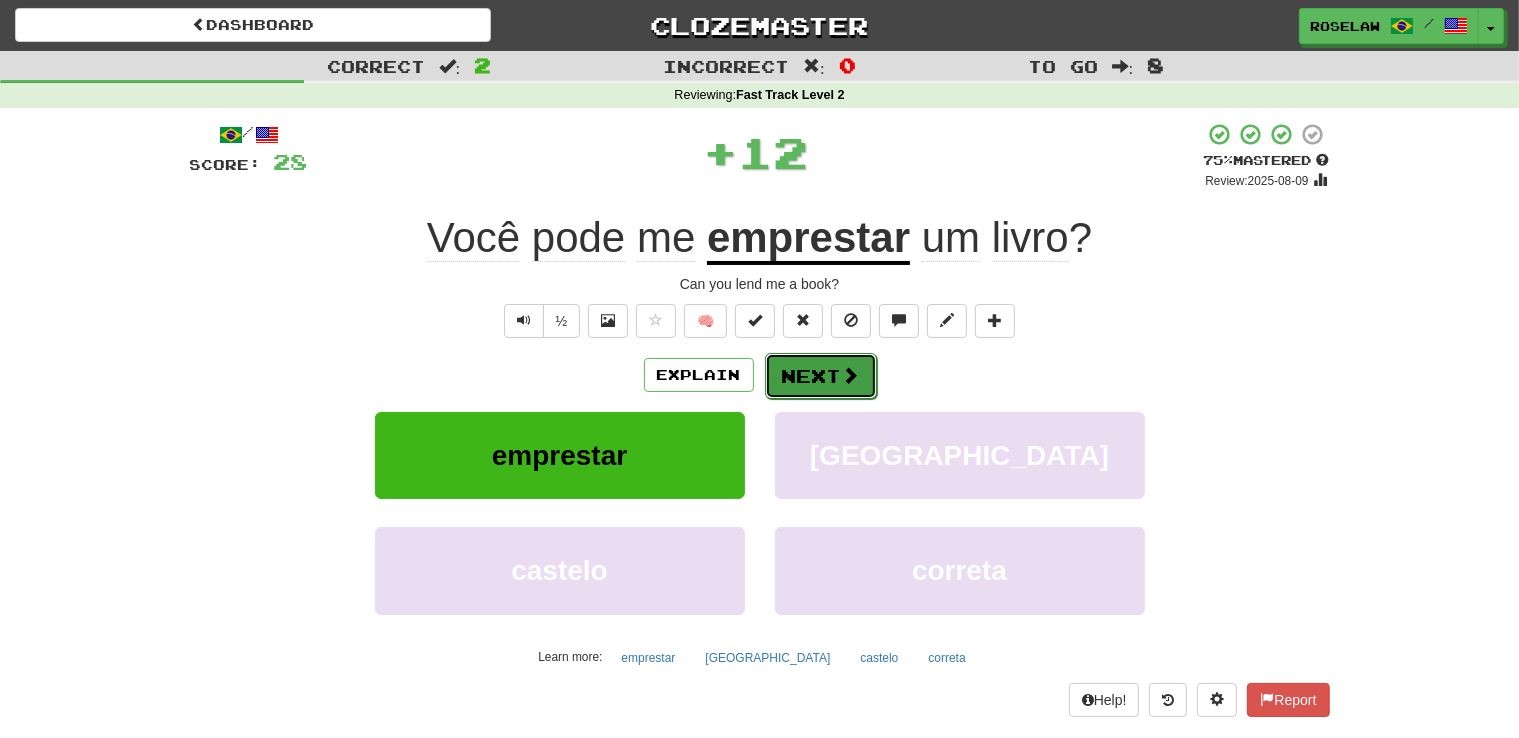 click on "Next" at bounding box center [821, 376] 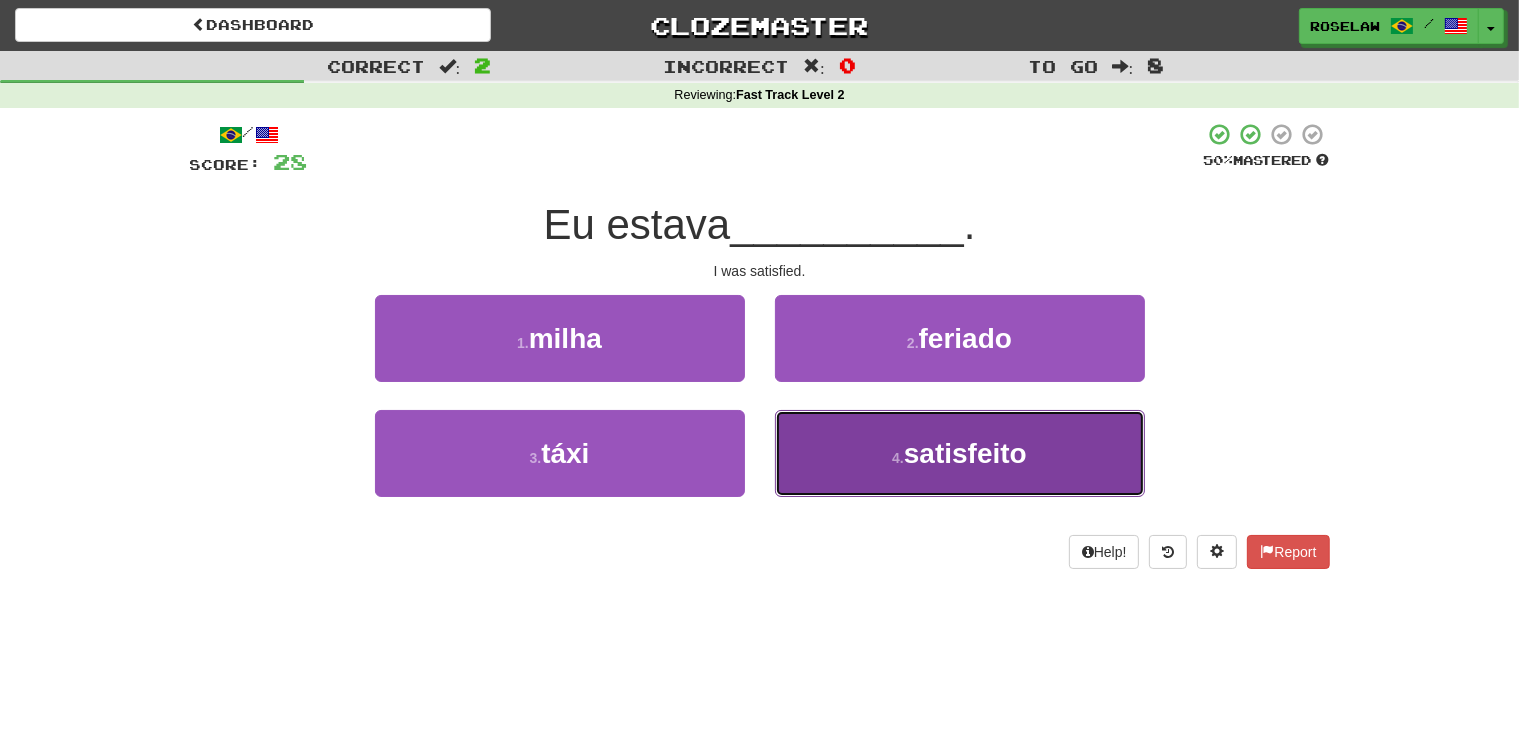 click on "4 .  satisfeito" at bounding box center (960, 453) 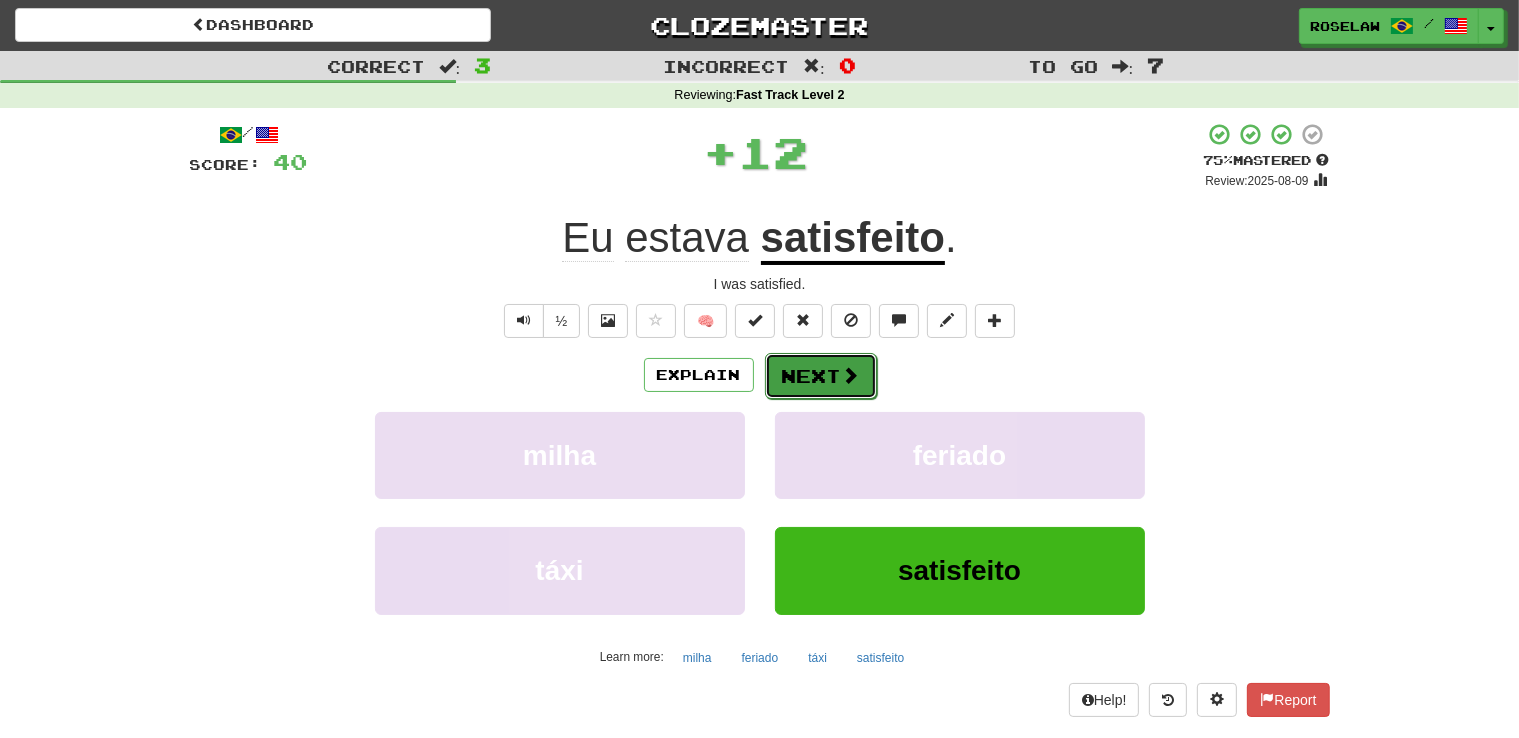 click on "Next" at bounding box center [821, 376] 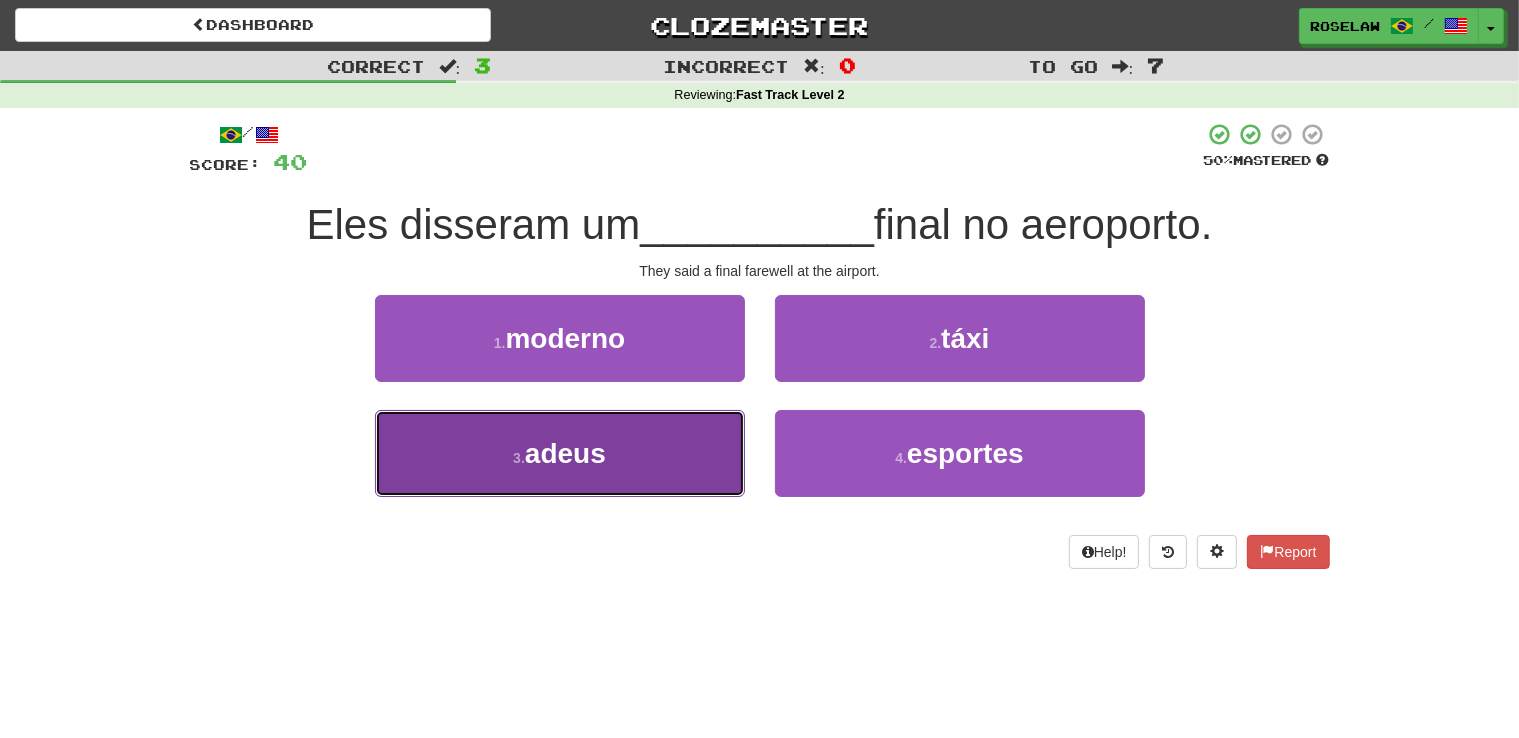 click on "3 .  adeus" at bounding box center (560, 453) 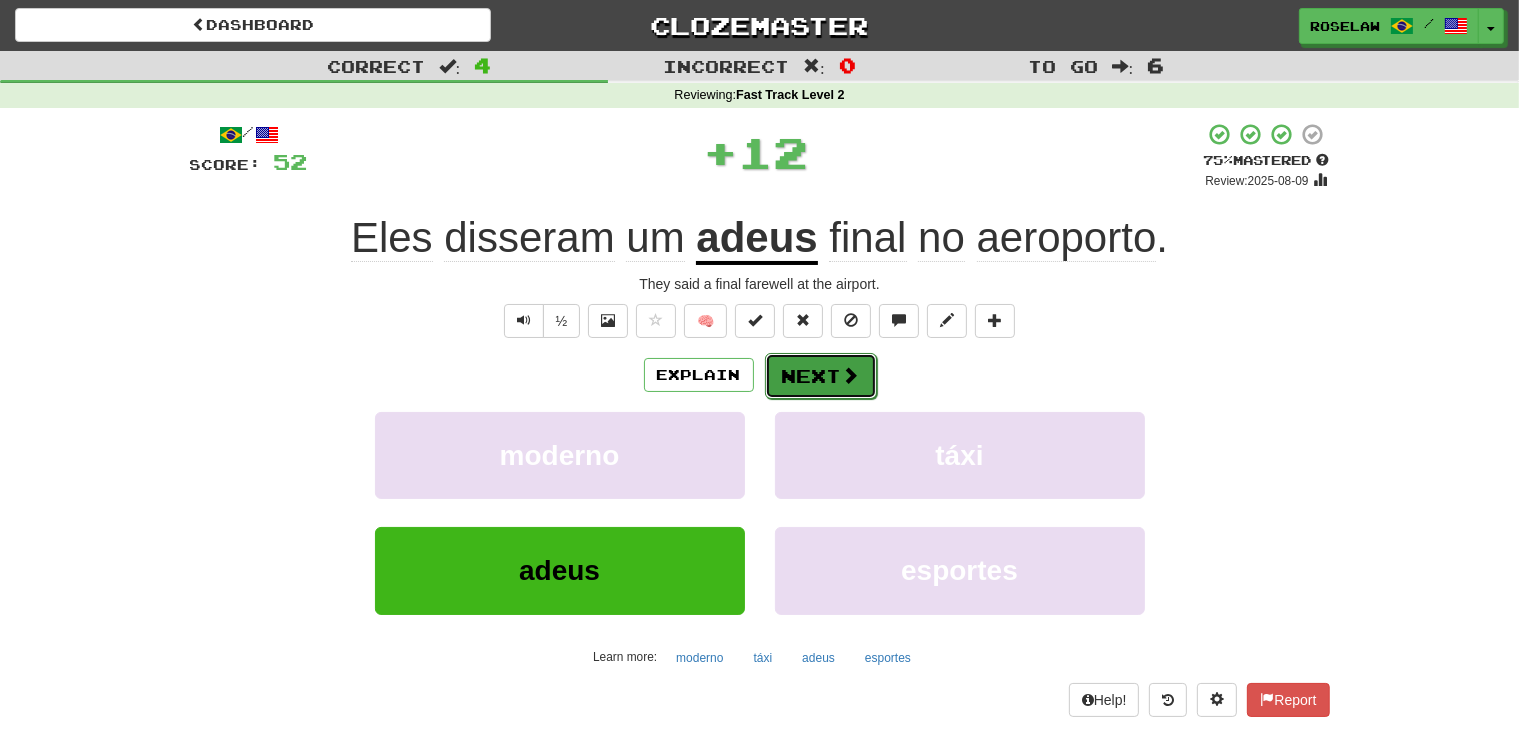 click at bounding box center (851, 375) 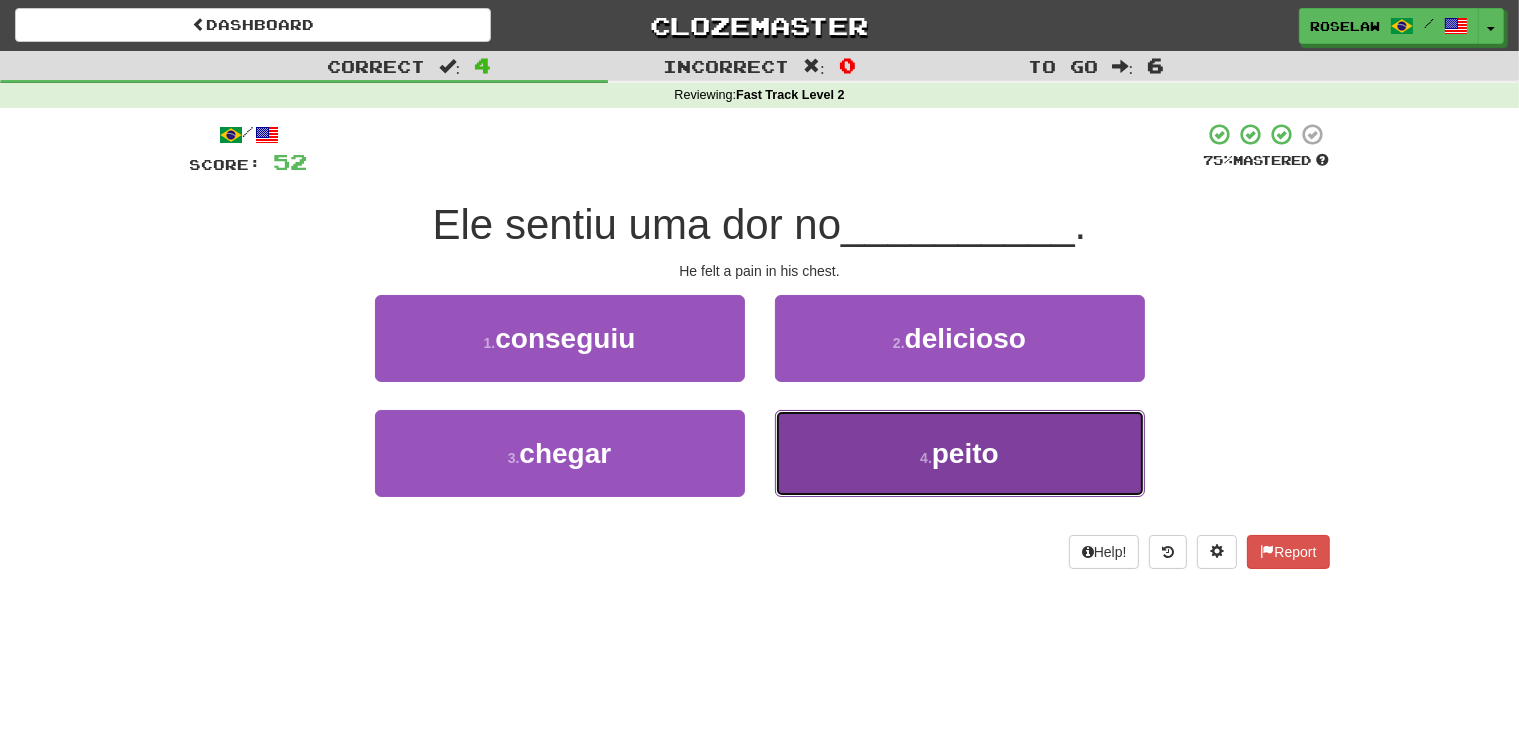 click on "4 .  peito" at bounding box center [960, 453] 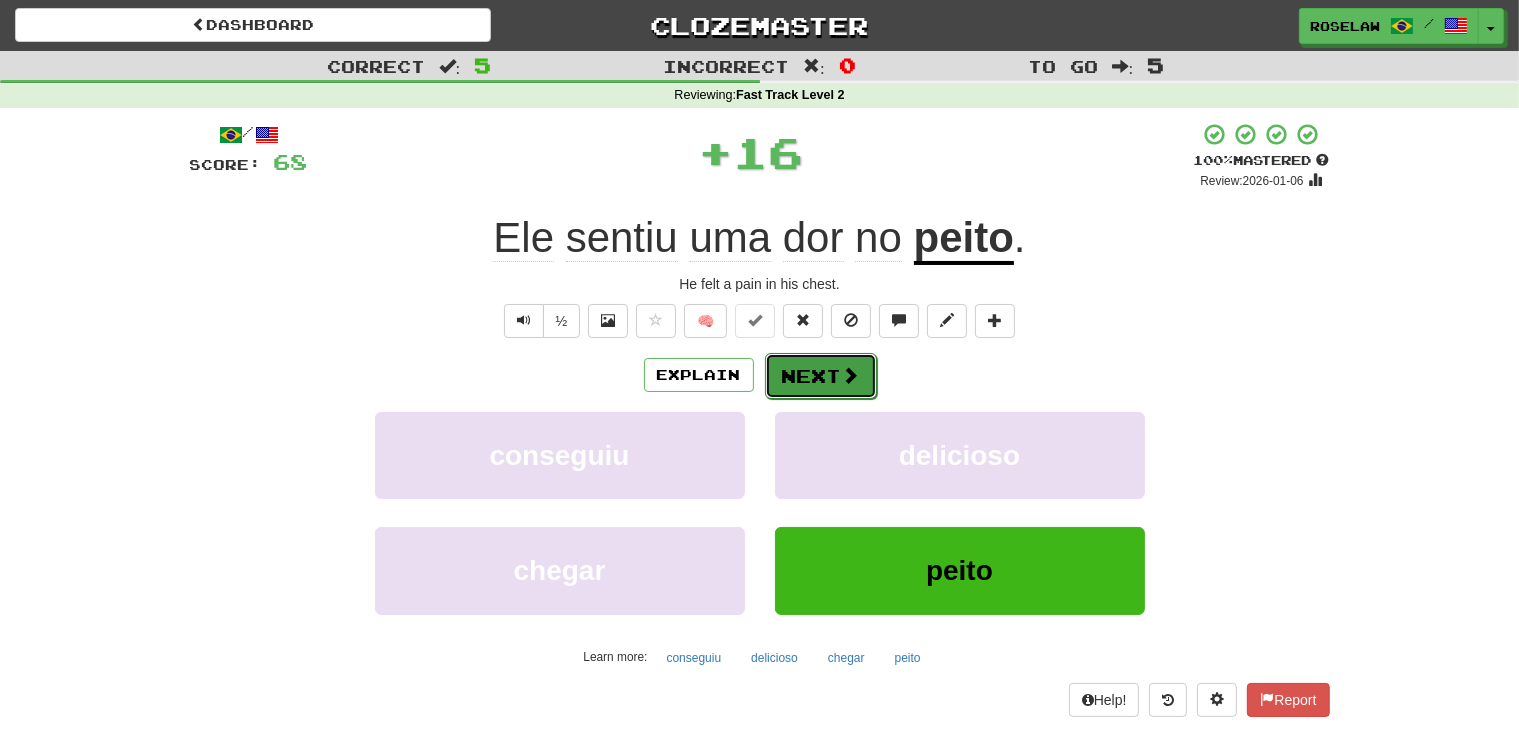 click on "Next" at bounding box center [821, 376] 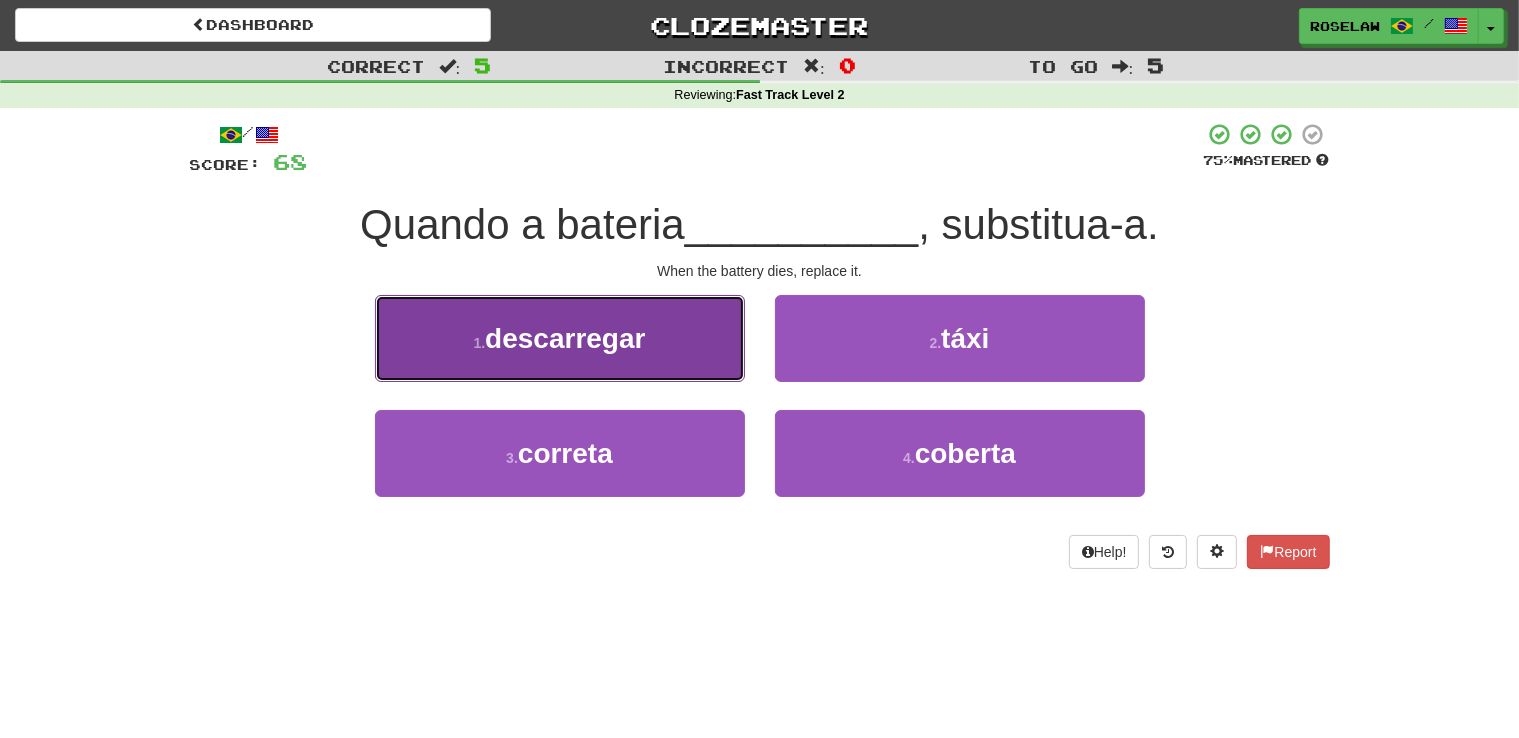 click on "1 .  descarregar" at bounding box center [560, 338] 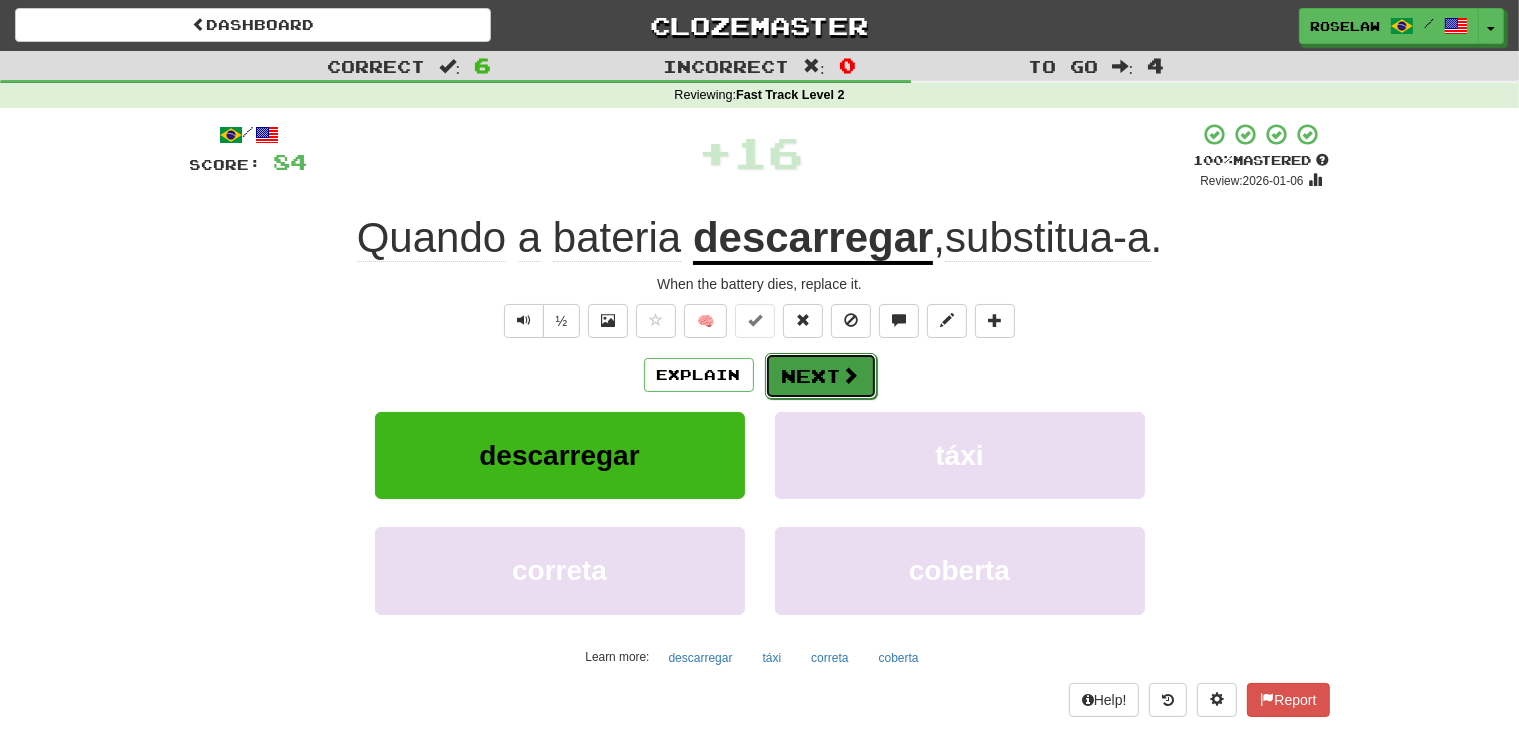 click at bounding box center (851, 375) 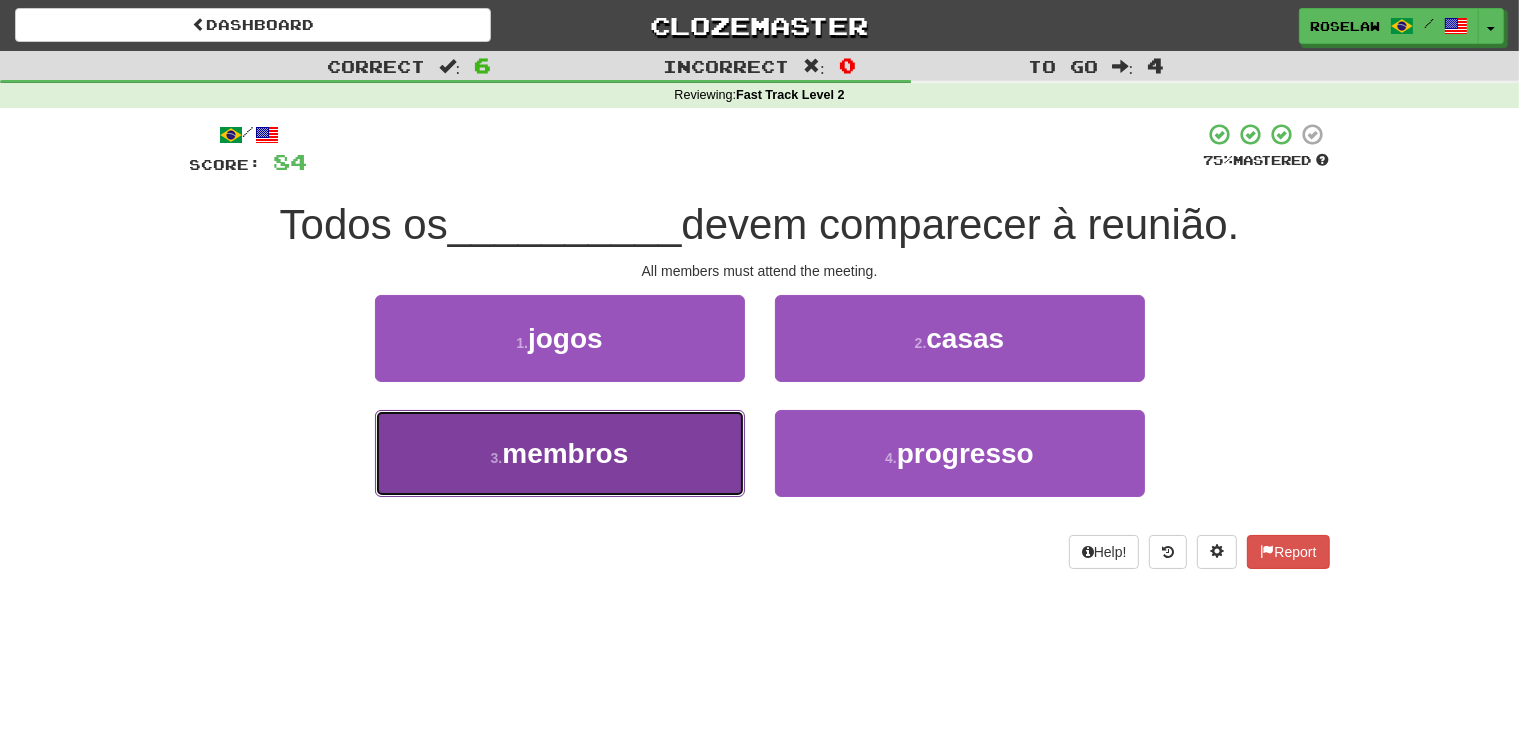 click on "3 .  membros" at bounding box center [560, 453] 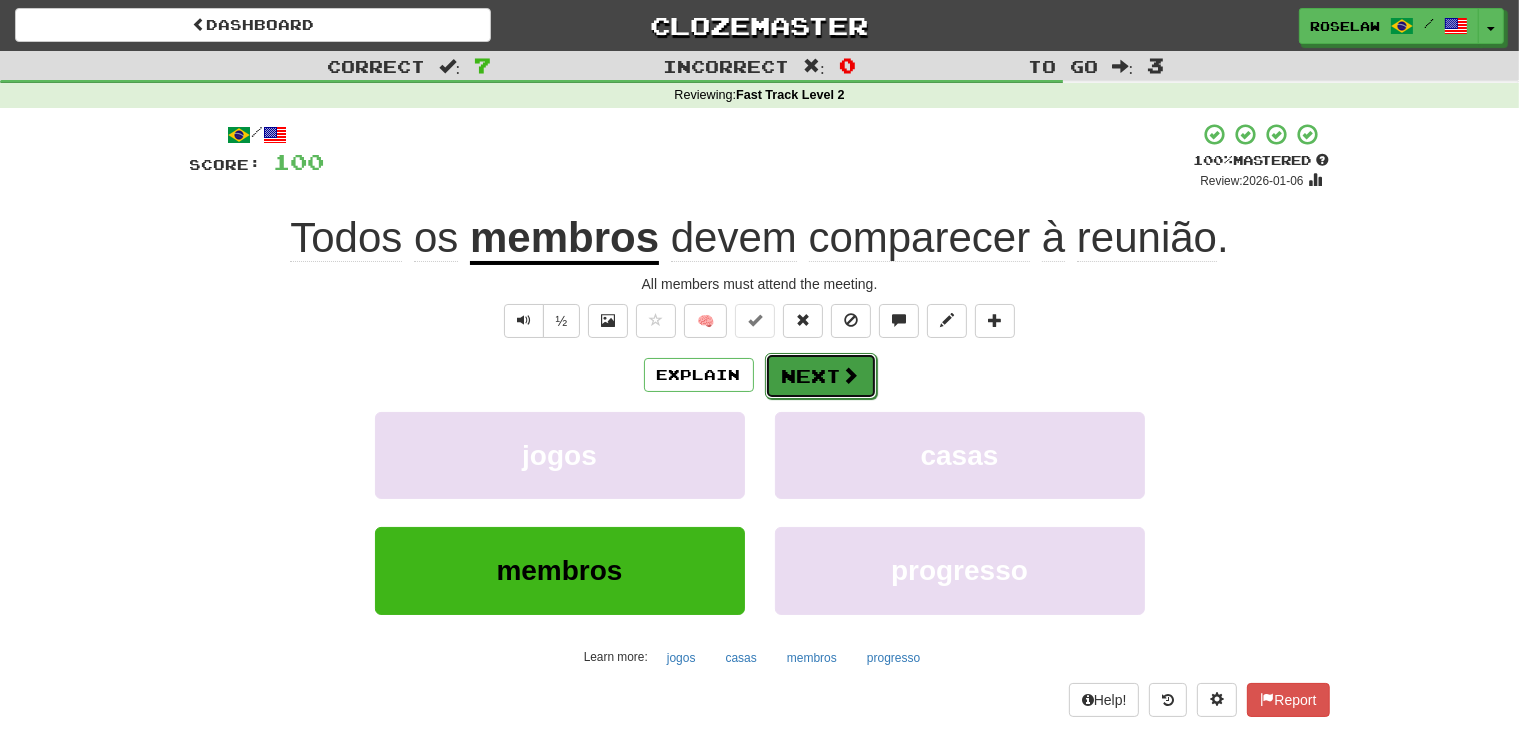 click on "Next" at bounding box center [821, 376] 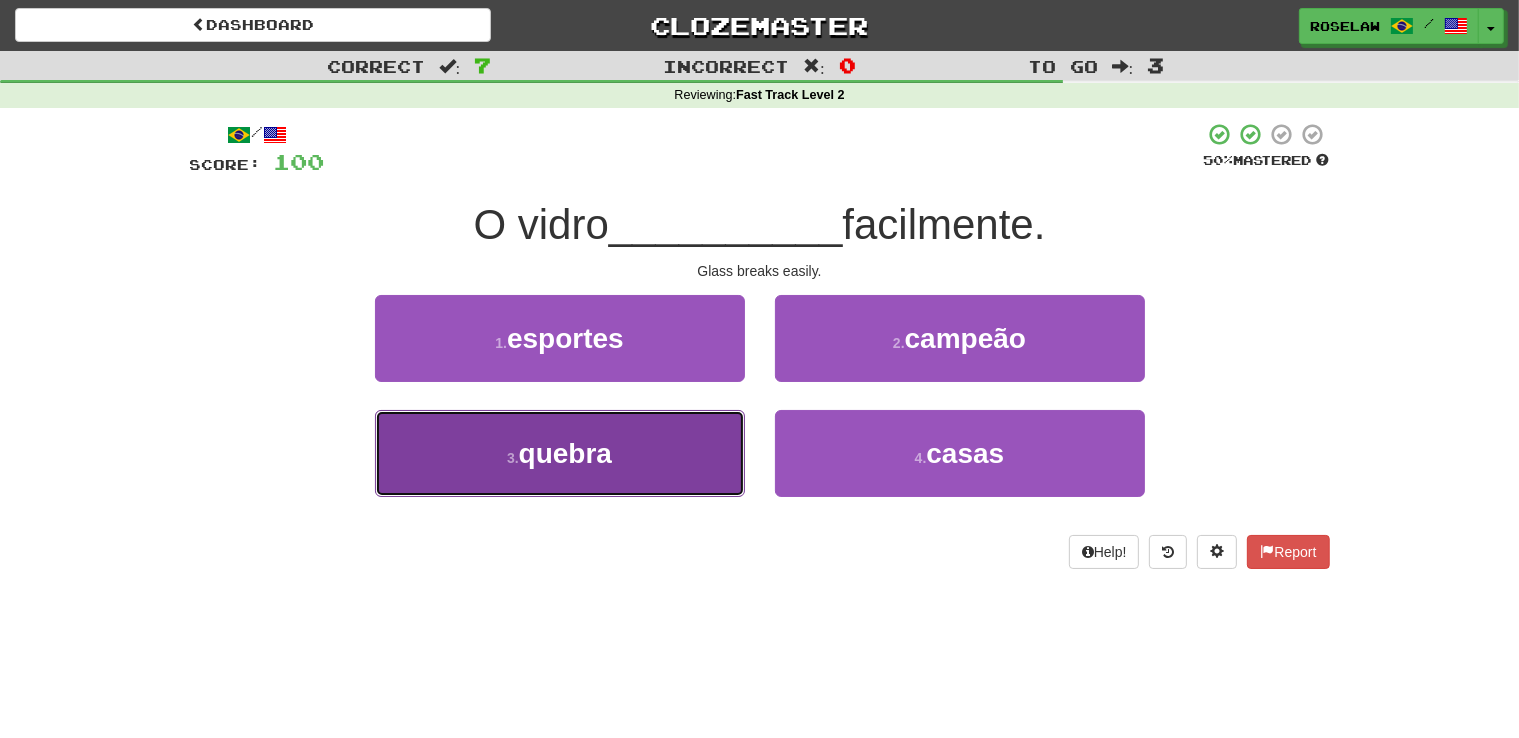 click on "3 .  quebra" at bounding box center [560, 453] 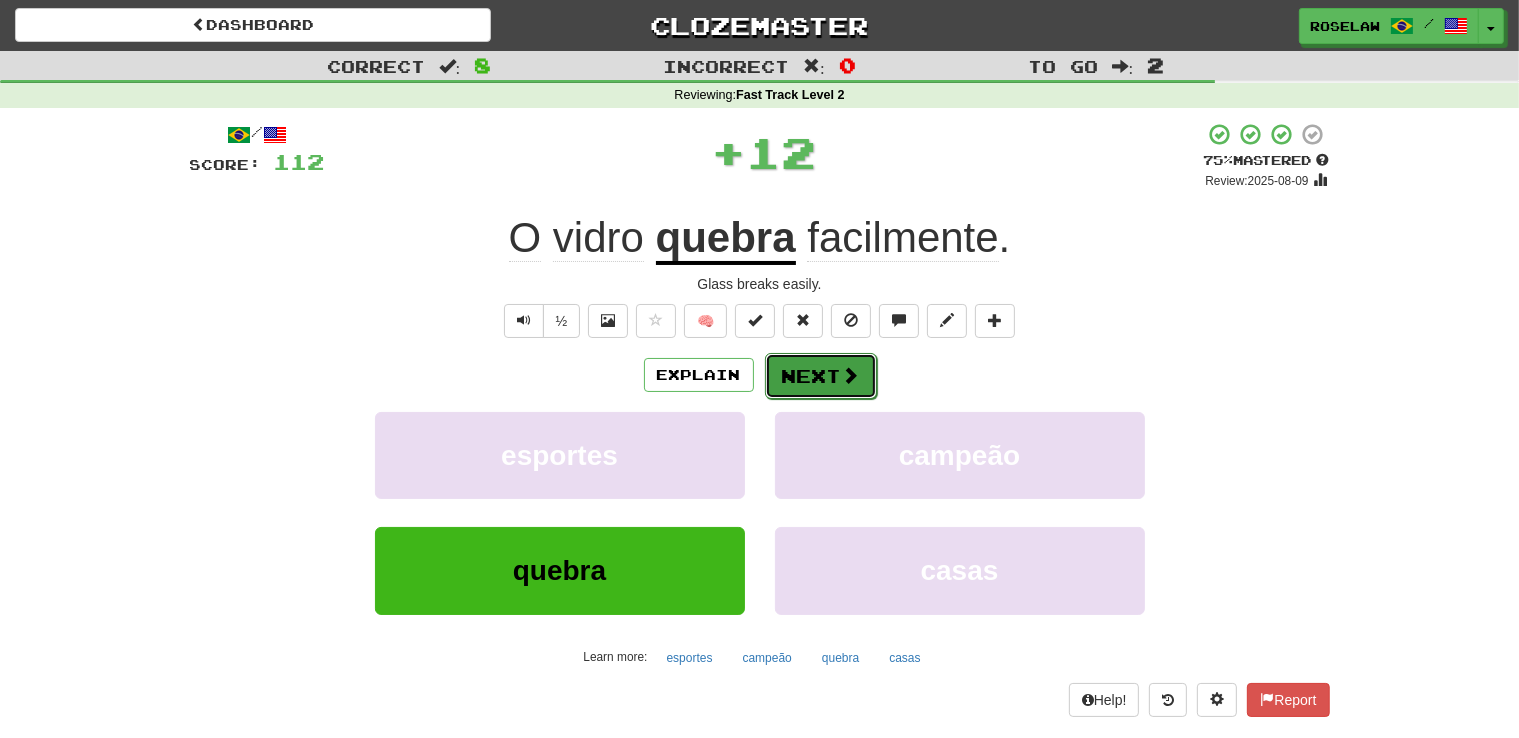 click on "Next" at bounding box center (821, 376) 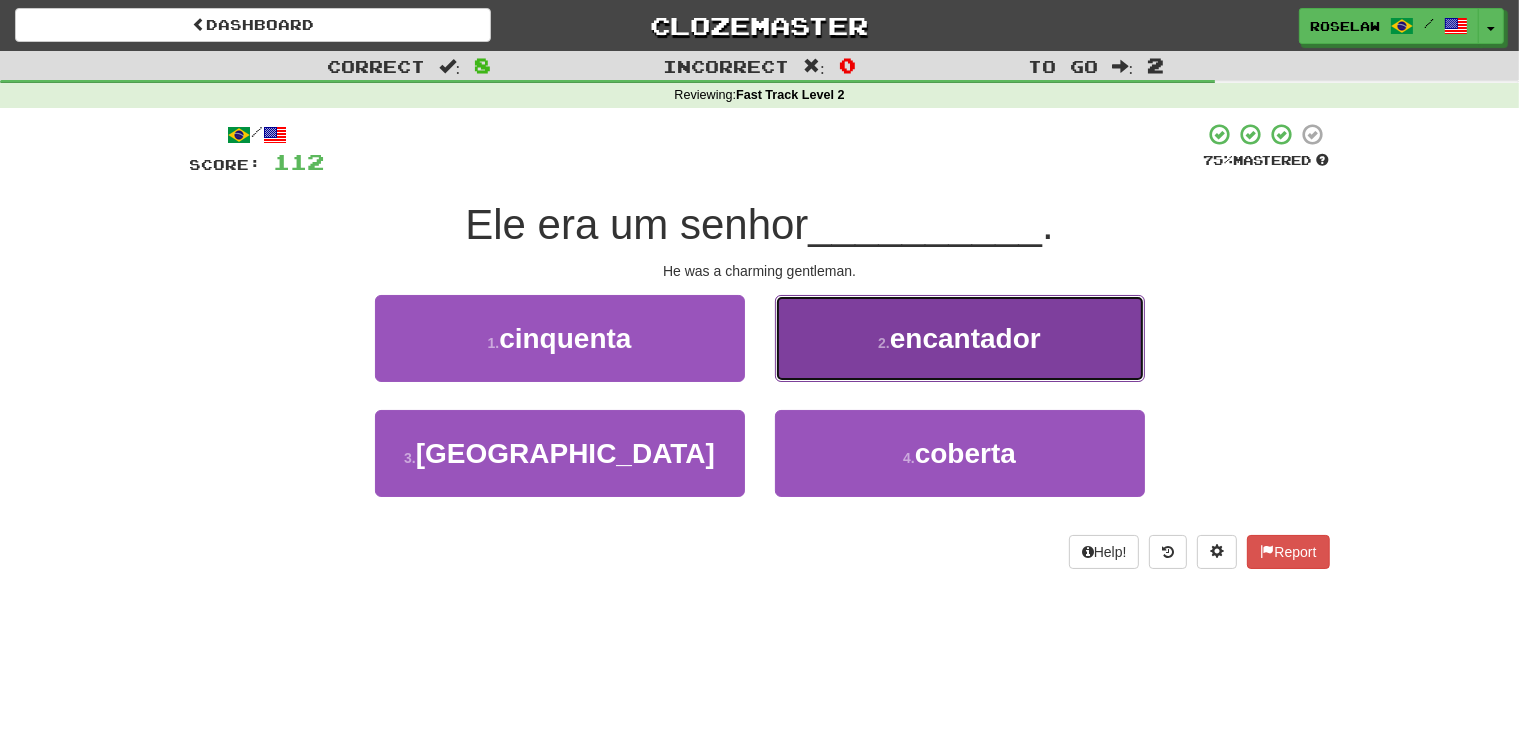 click on "2 .  encantador" at bounding box center [960, 338] 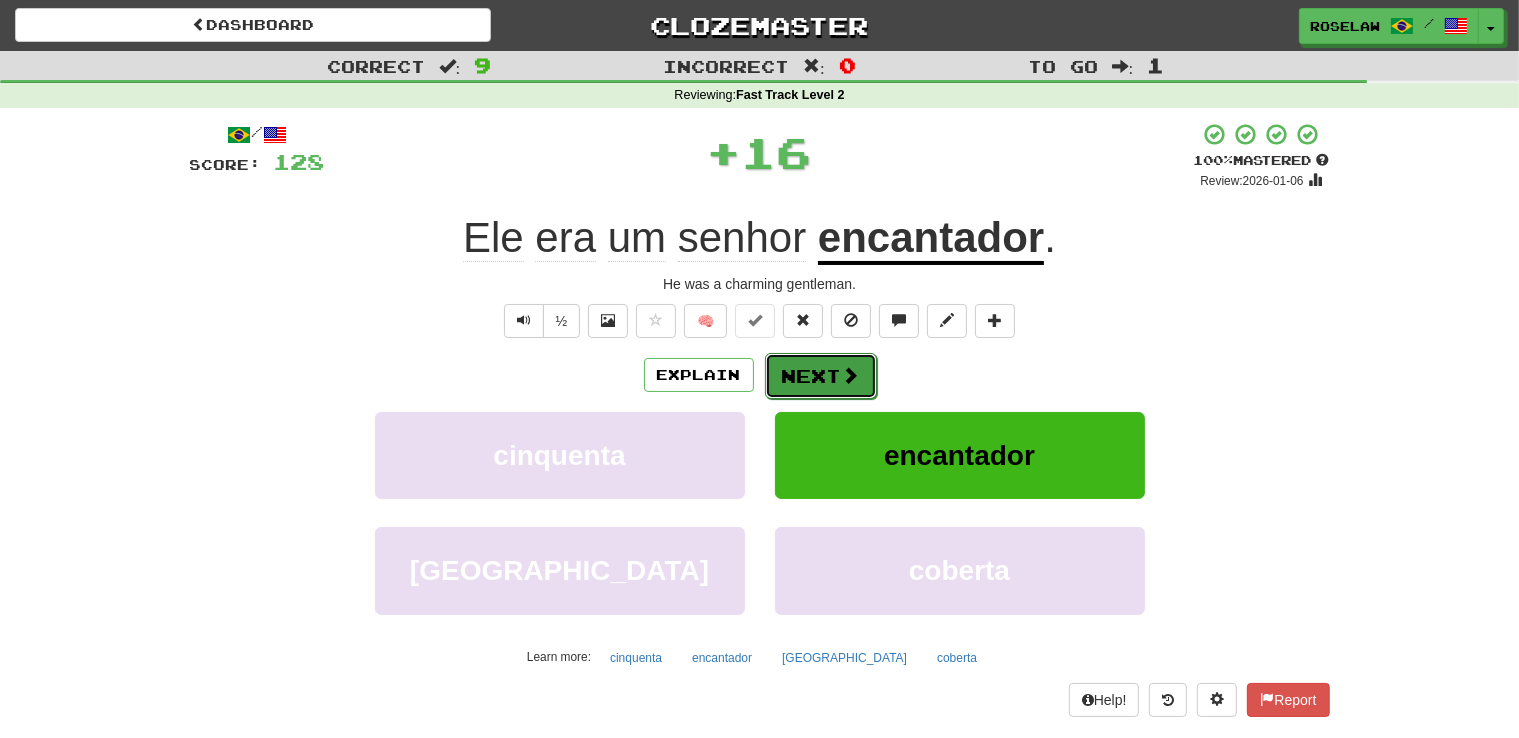 click on "Next" at bounding box center (821, 376) 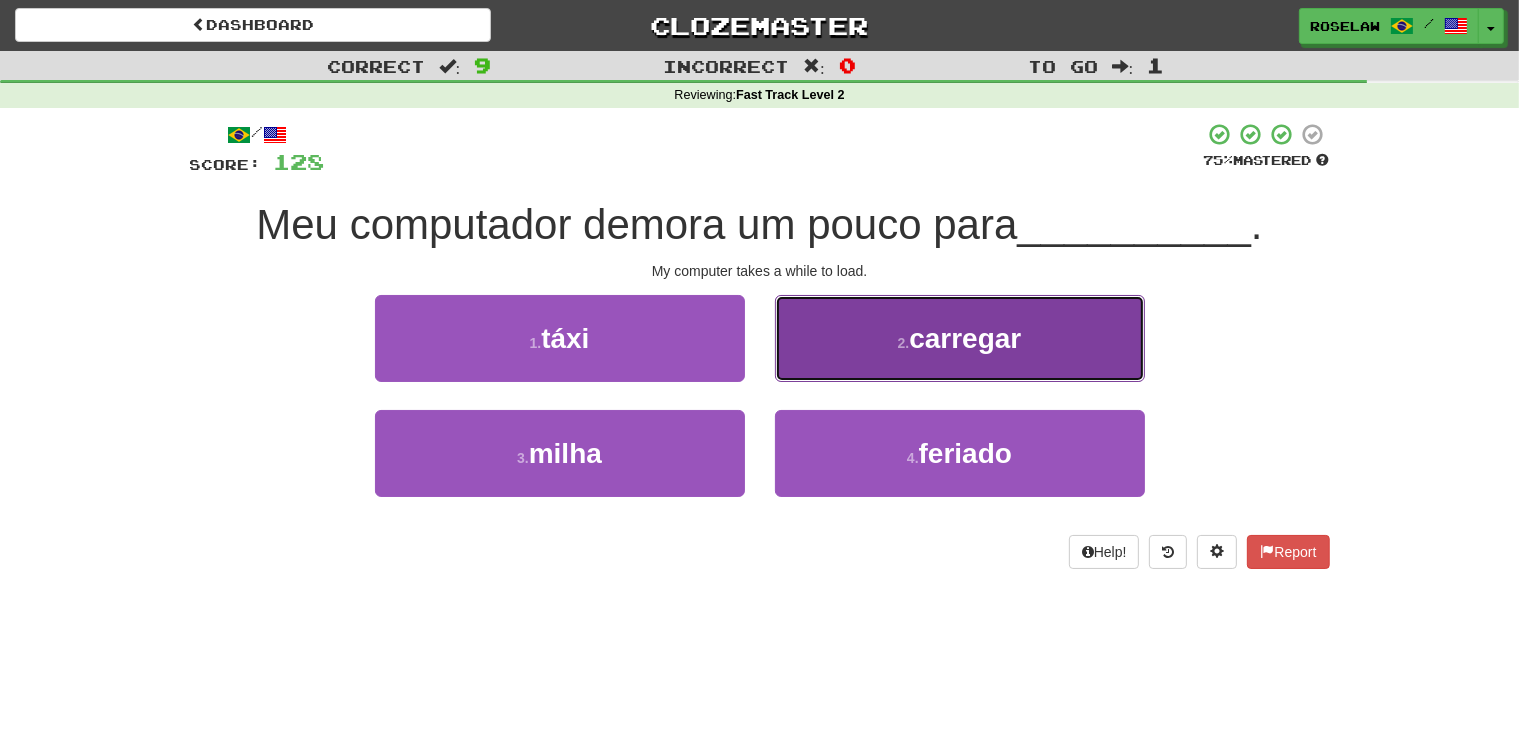 click on "2 .  carregar" at bounding box center (960, 338) 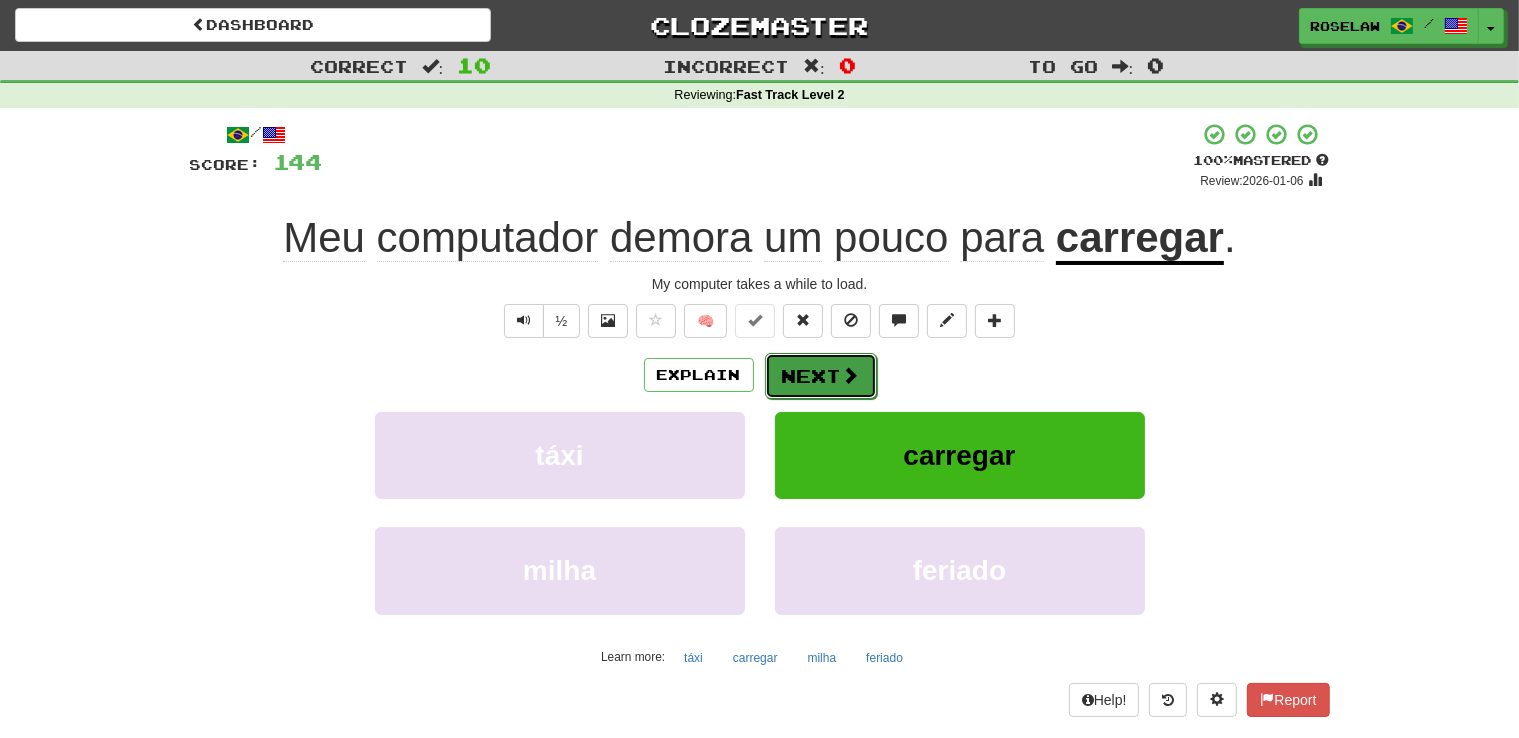 click on "Next" at bounding box center [821, 376] 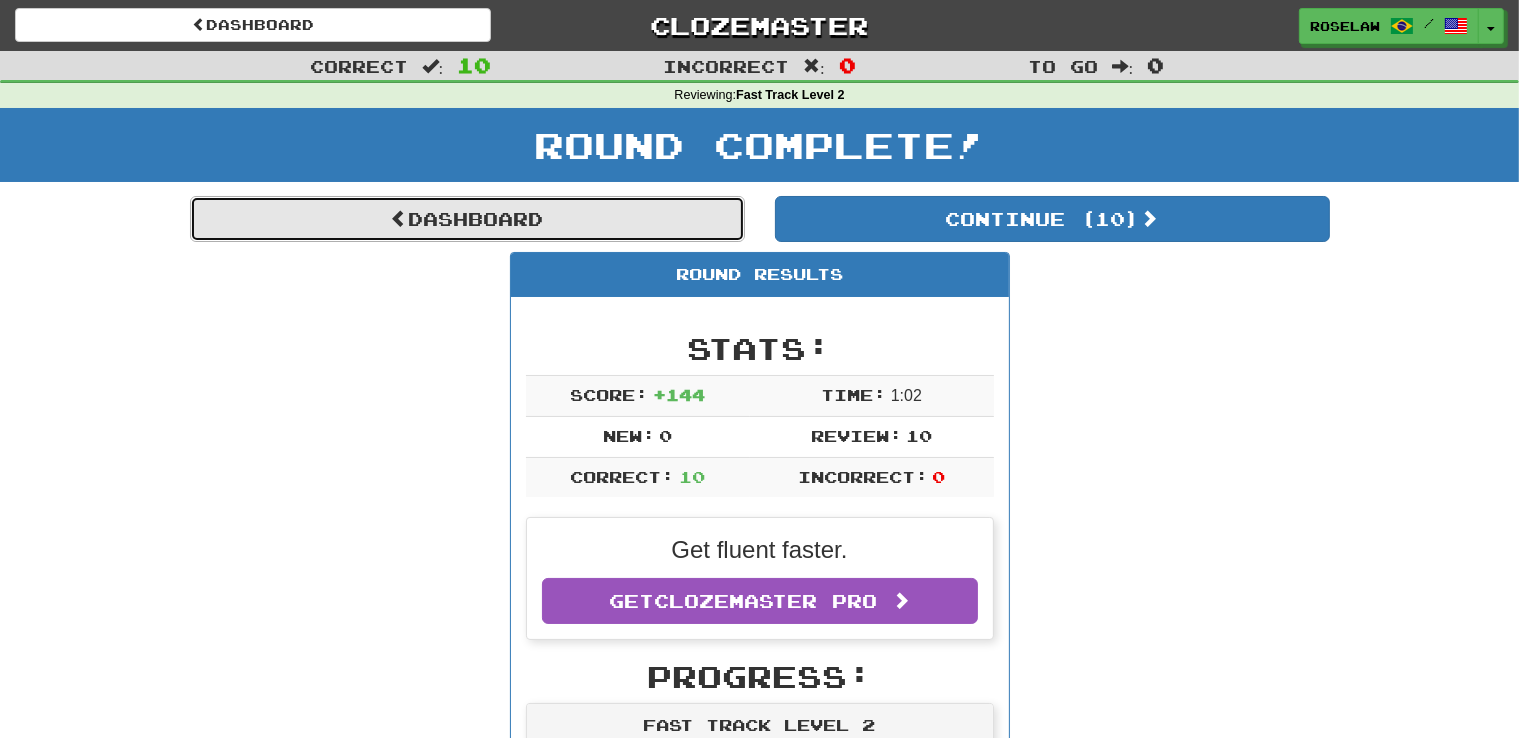 click on "Dashboard" at bounding box center (467, 219) 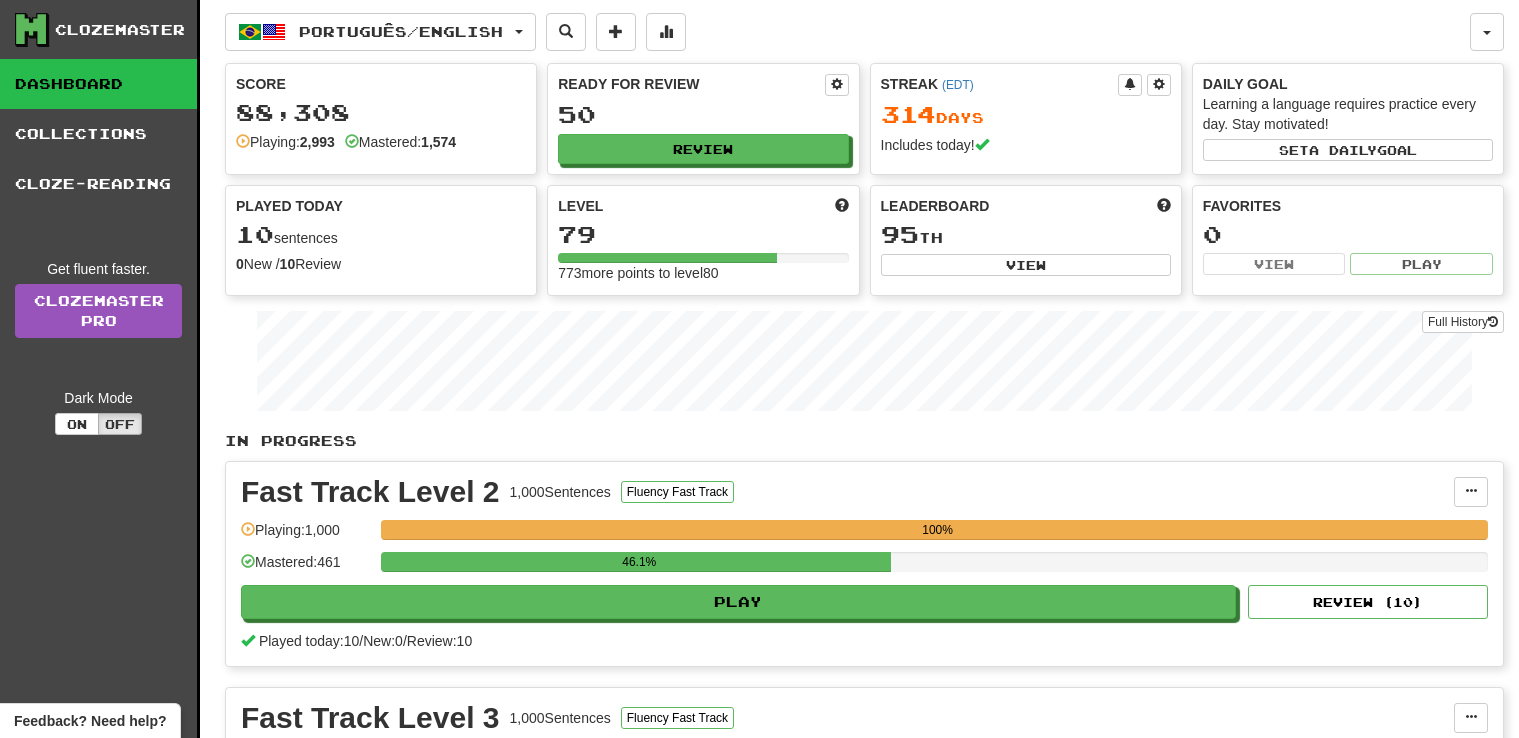 scroll, scrollTop: 0, scrollLeft: 0, axis: both 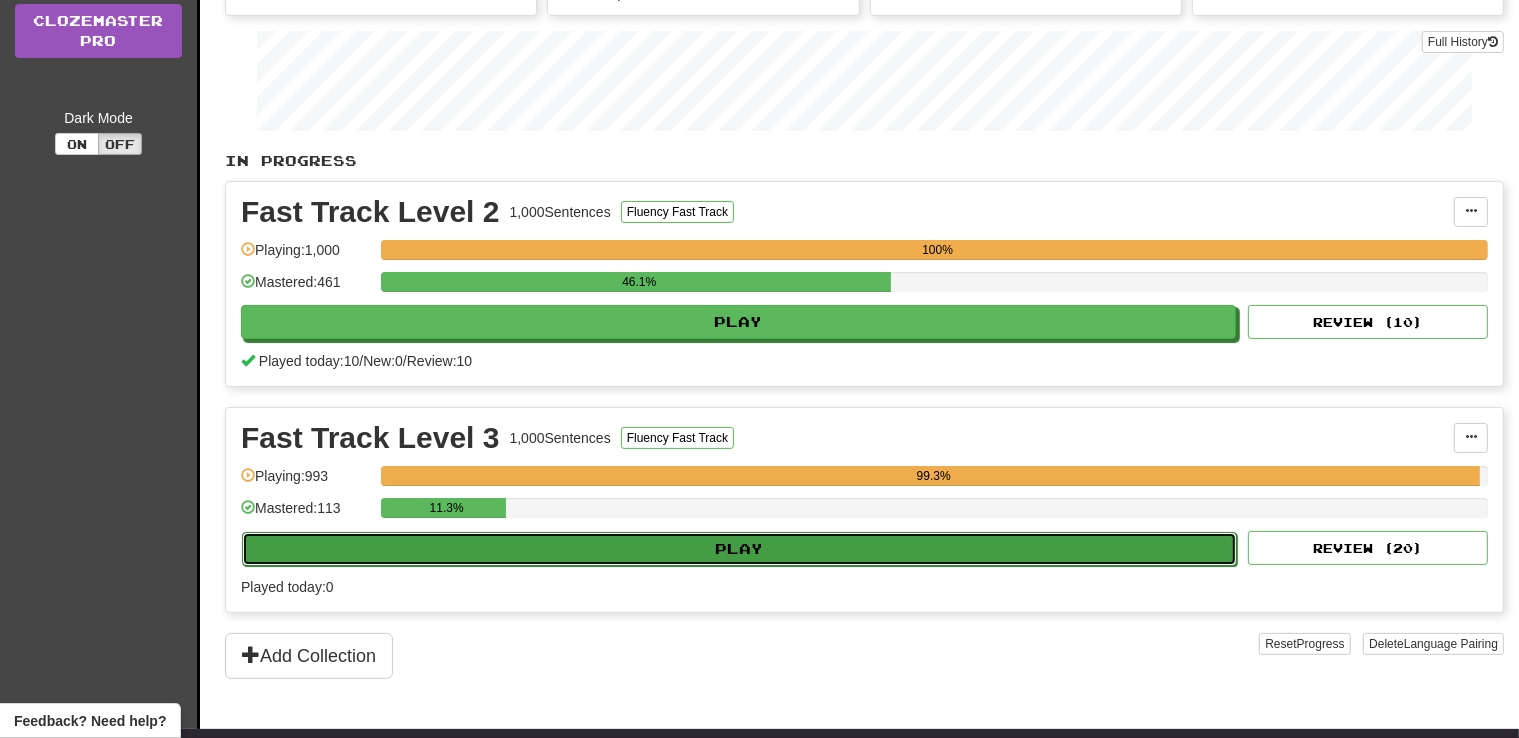 click on "Play" at bounding box center [739, 549] 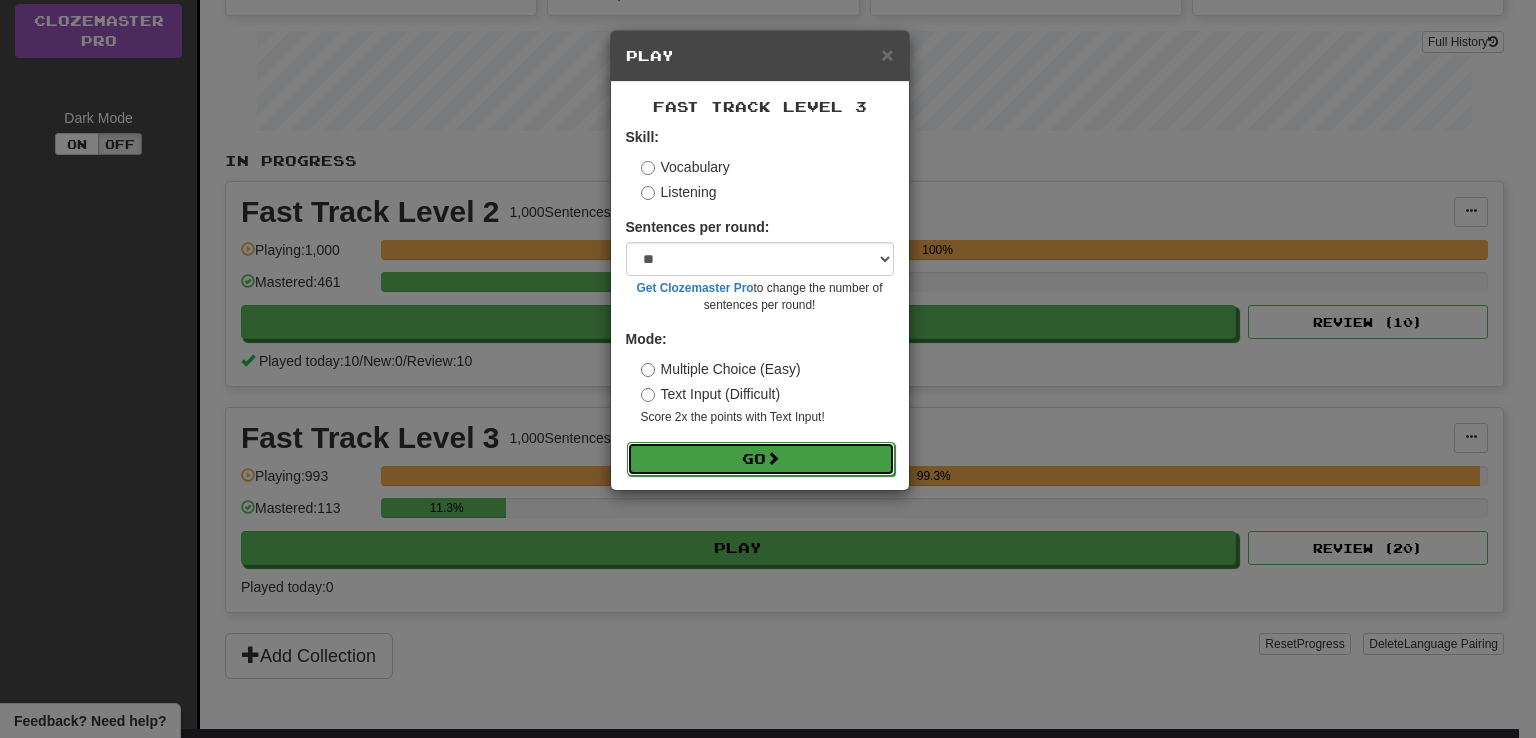 click on "Go" at bounding box center [761, 459] 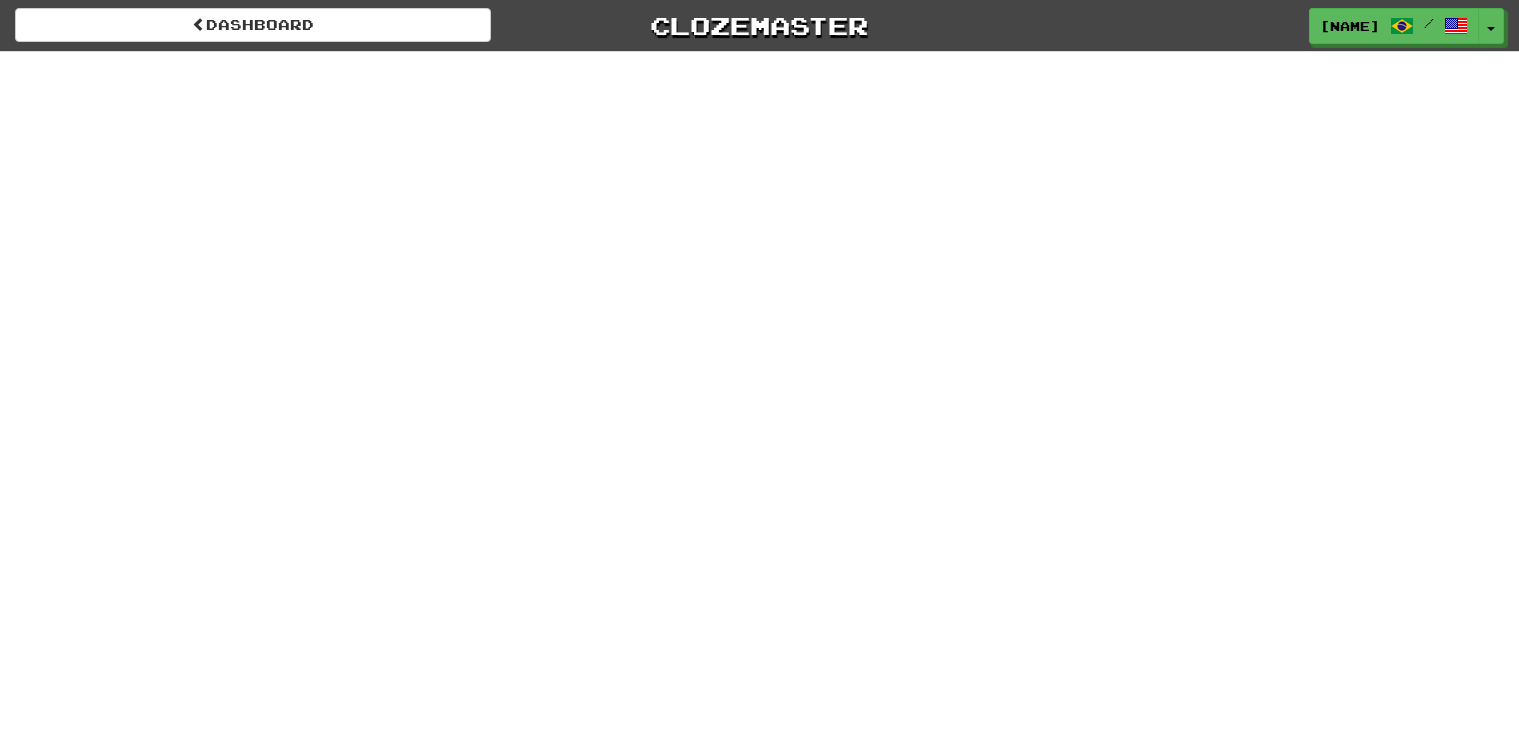 scroll, scrollTop: 0, scrollLeft: 0, axis: both 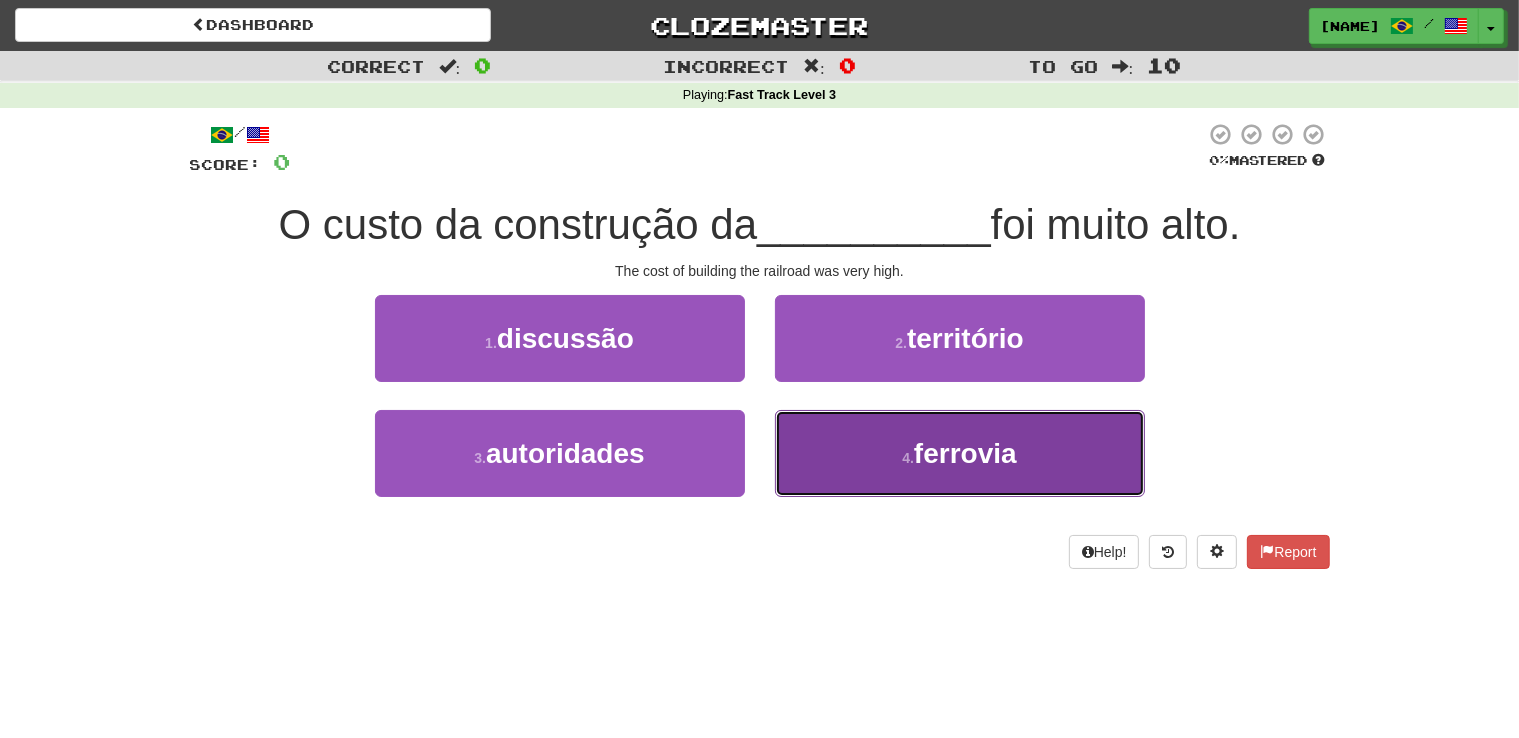 click on "4 .  ferrovia" at bounding box center (960, 453) 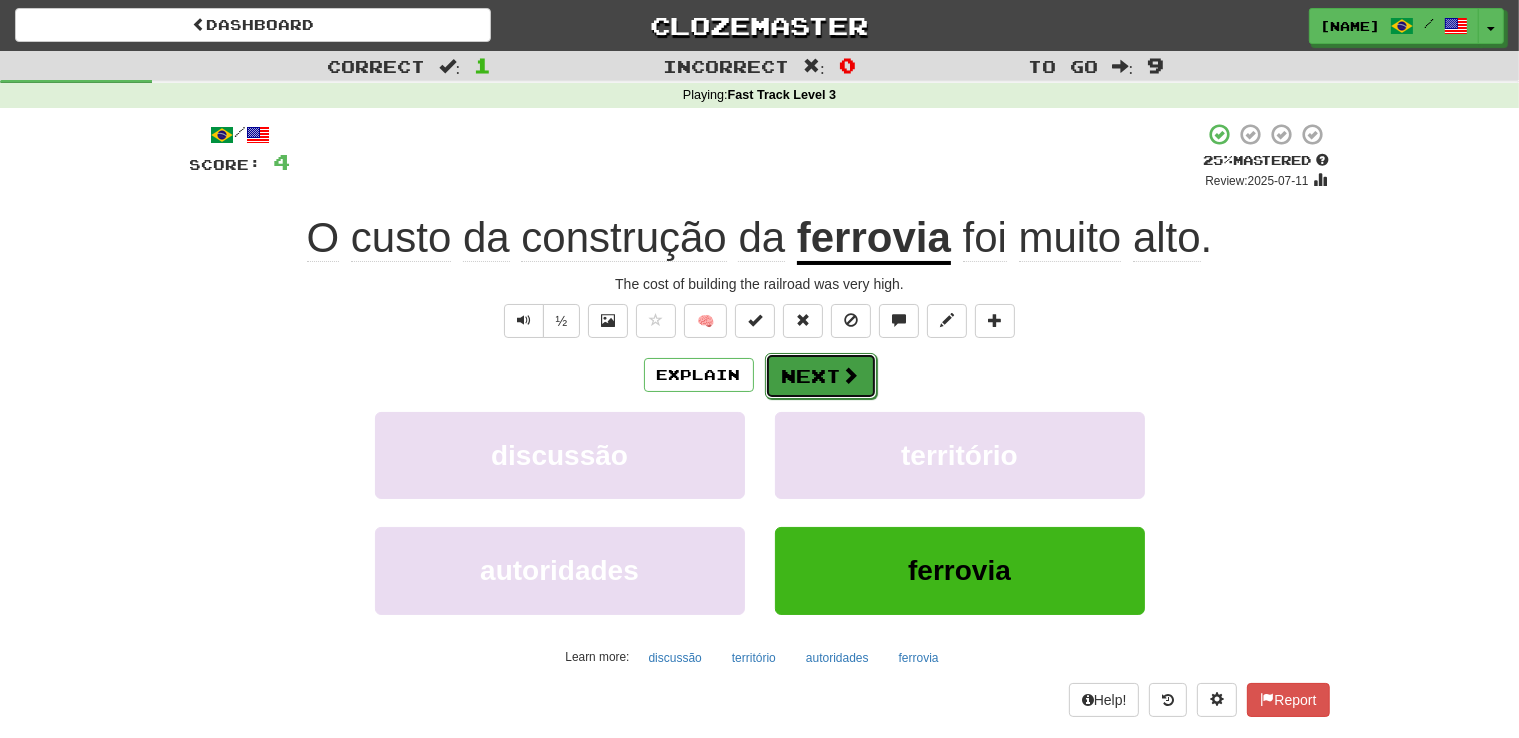 click at bounding box center [851, 375] 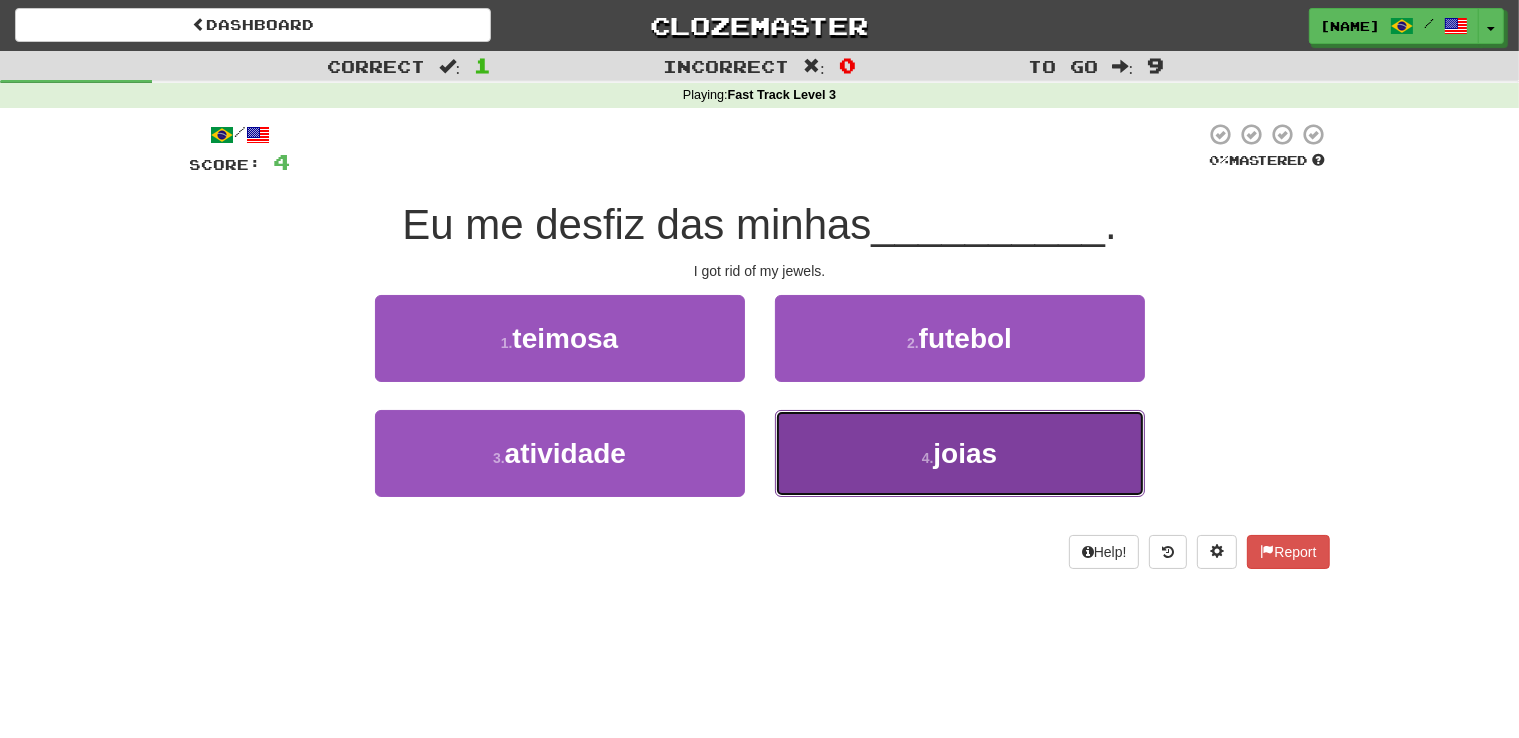 click on "4 .  joias" at bounding box center (960, 453) 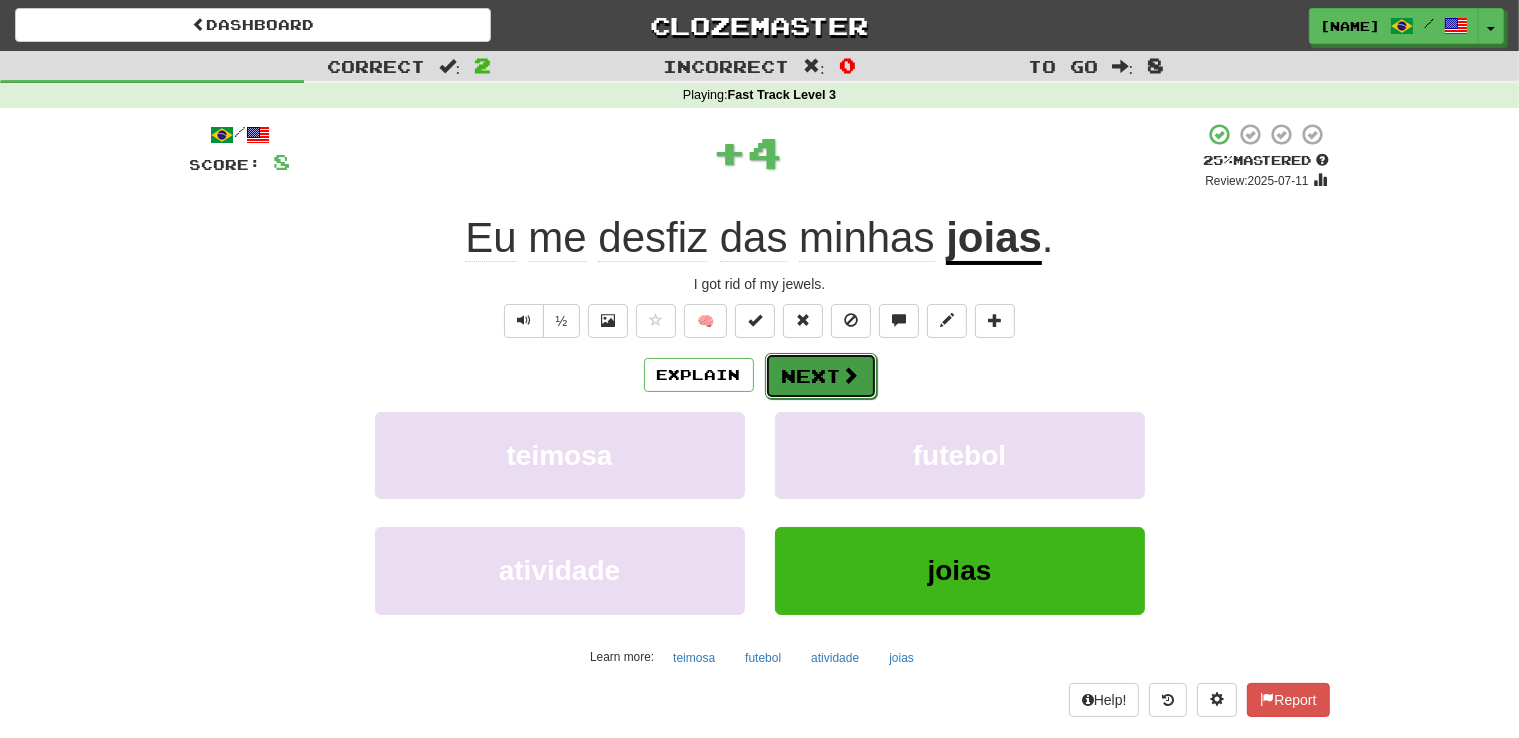click at bounding box center [851, 375] 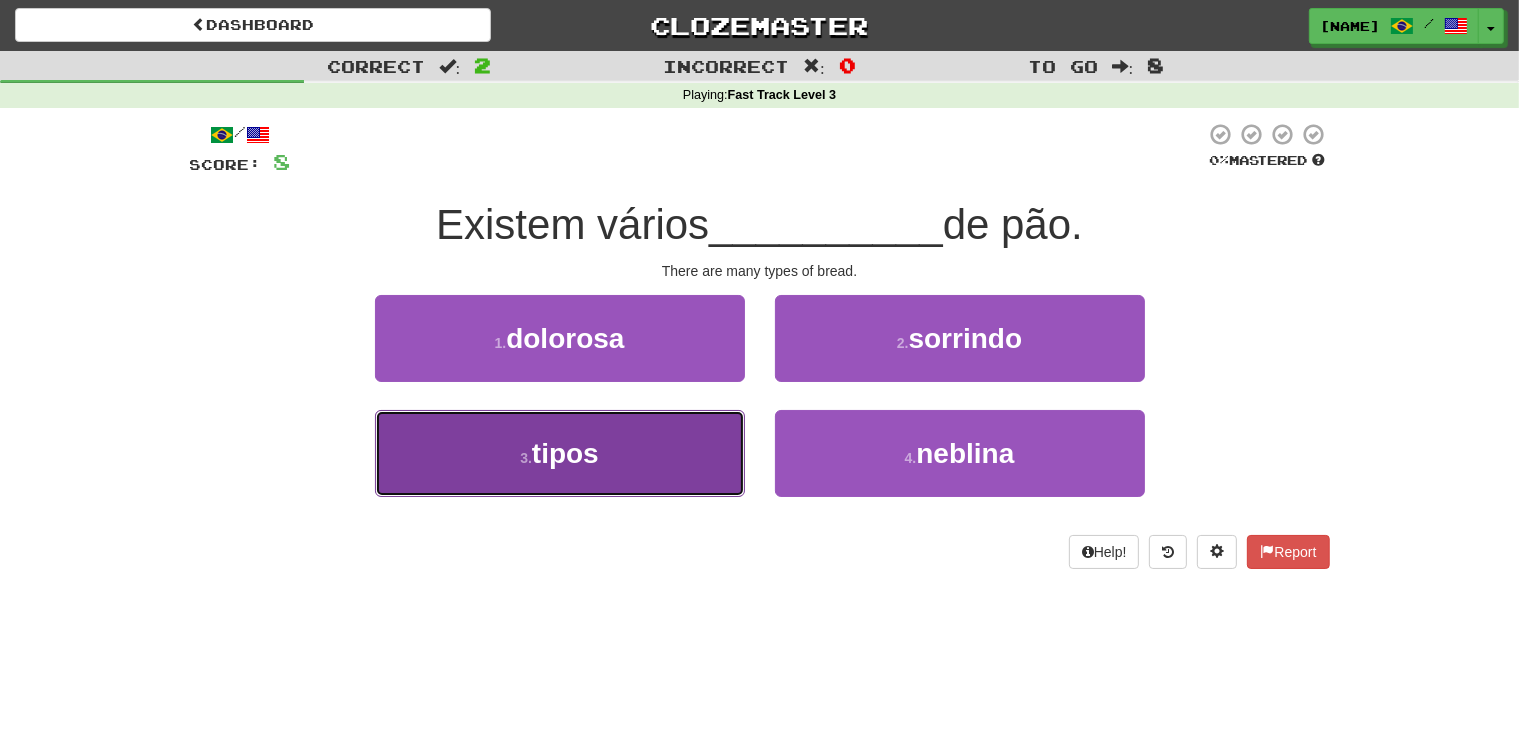 click on "3 .  tipos" at bounding box center [560, 453] 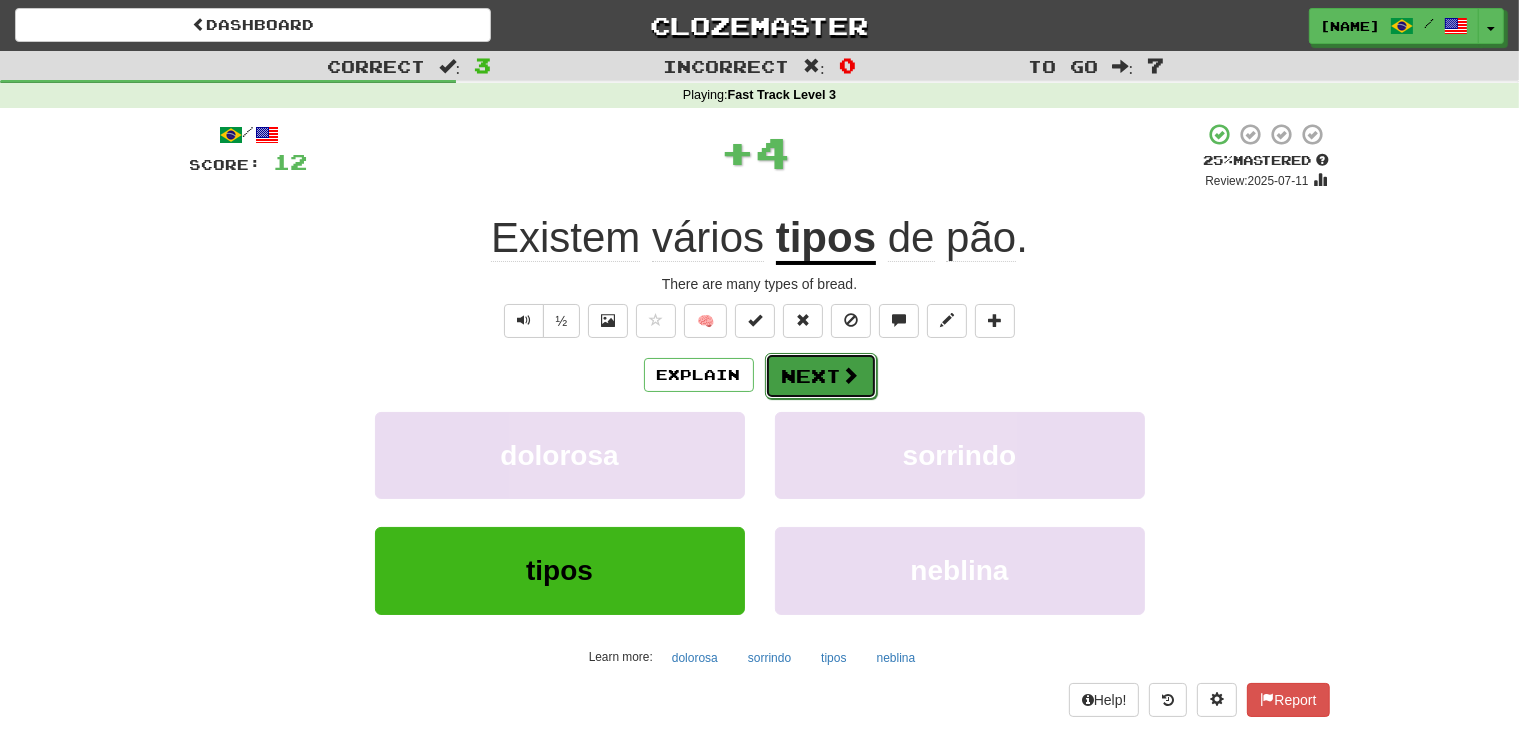 click at bounding box center (851, 375) 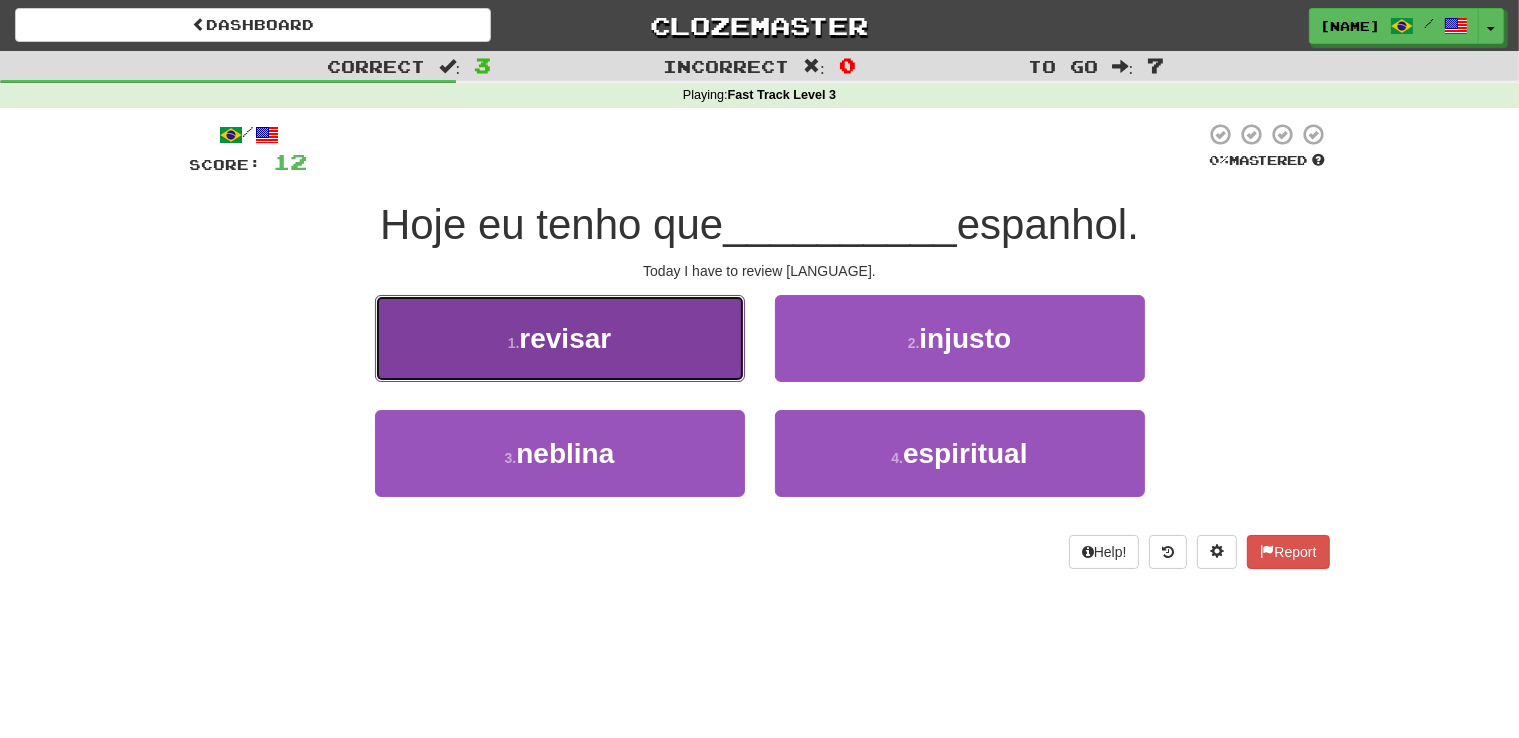 click on "1 .  revisar" at bounding box center (560, 338) 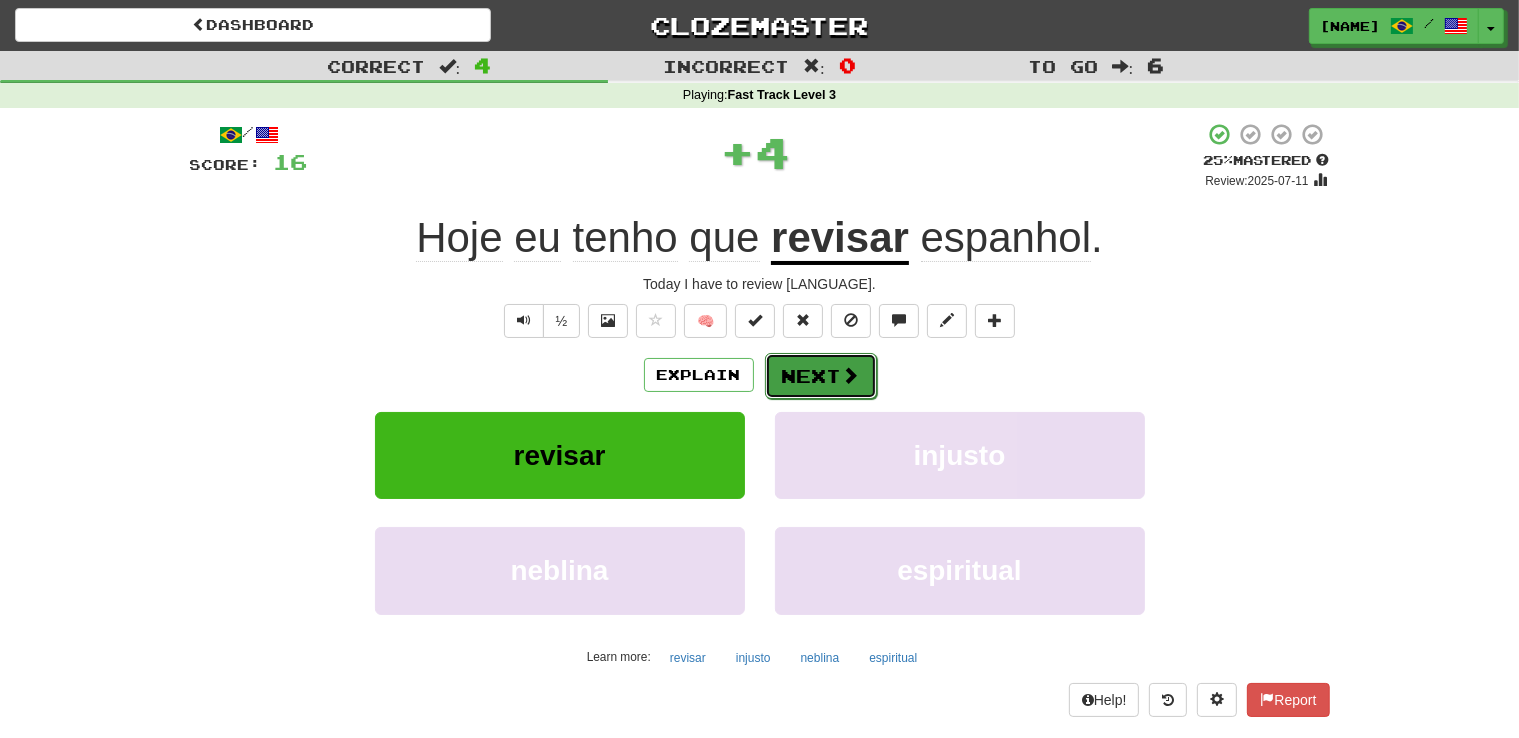 click on "Next" at bounding box center [821, 376] 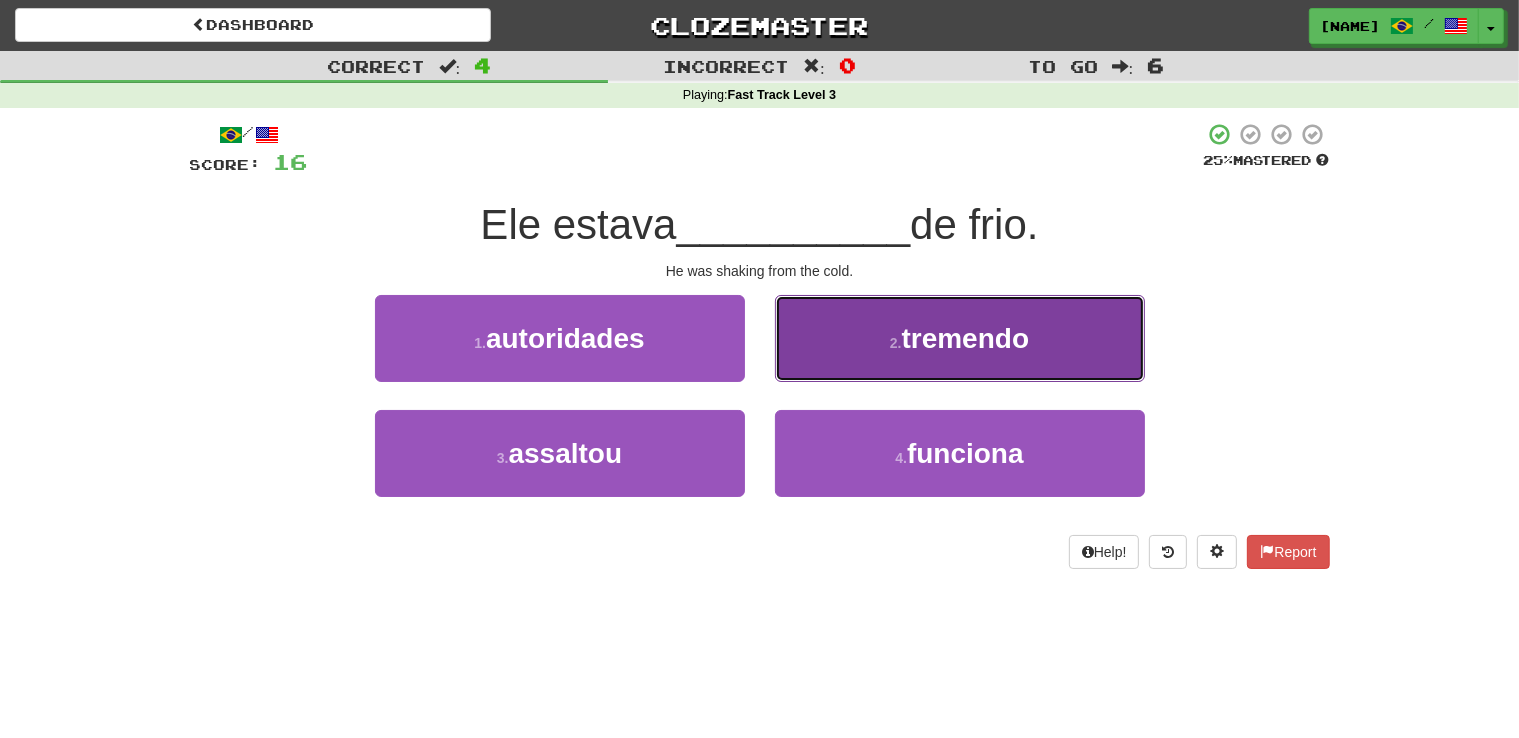 click on "2 .  tremendo" at bounding box center [960, 338] 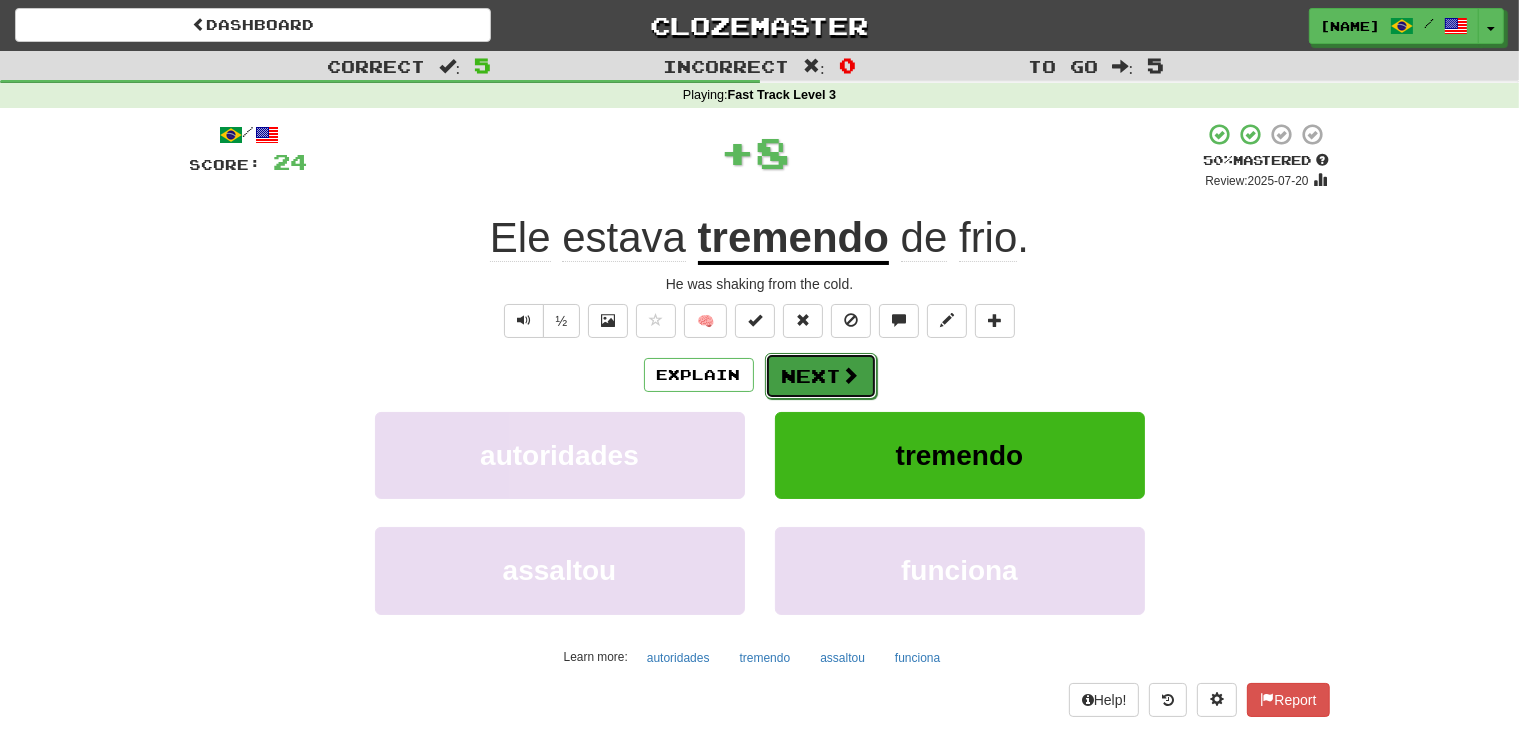 click on "Next" at bounding box center [821, 376] 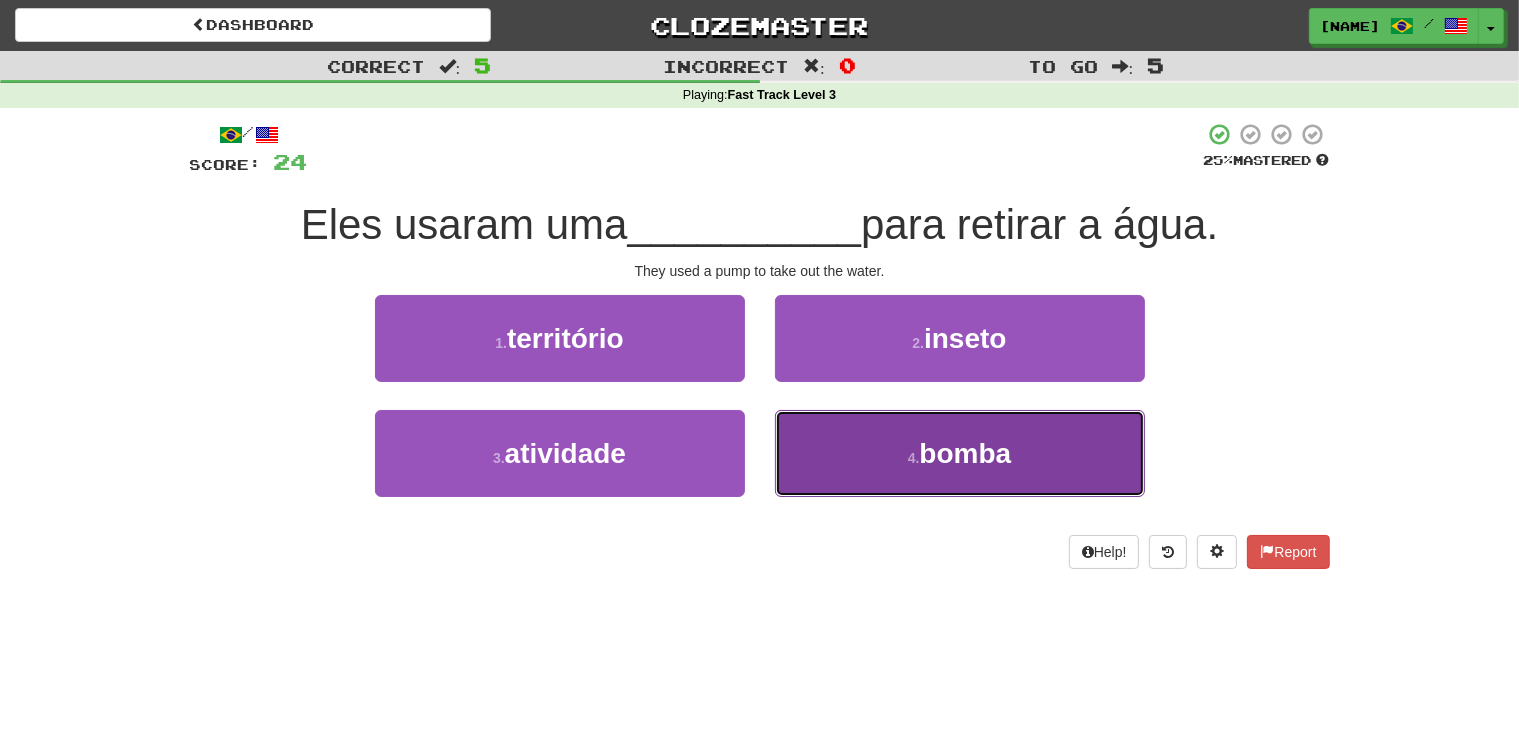 click on "4 .  bomba" at bounding box center (960, 453) 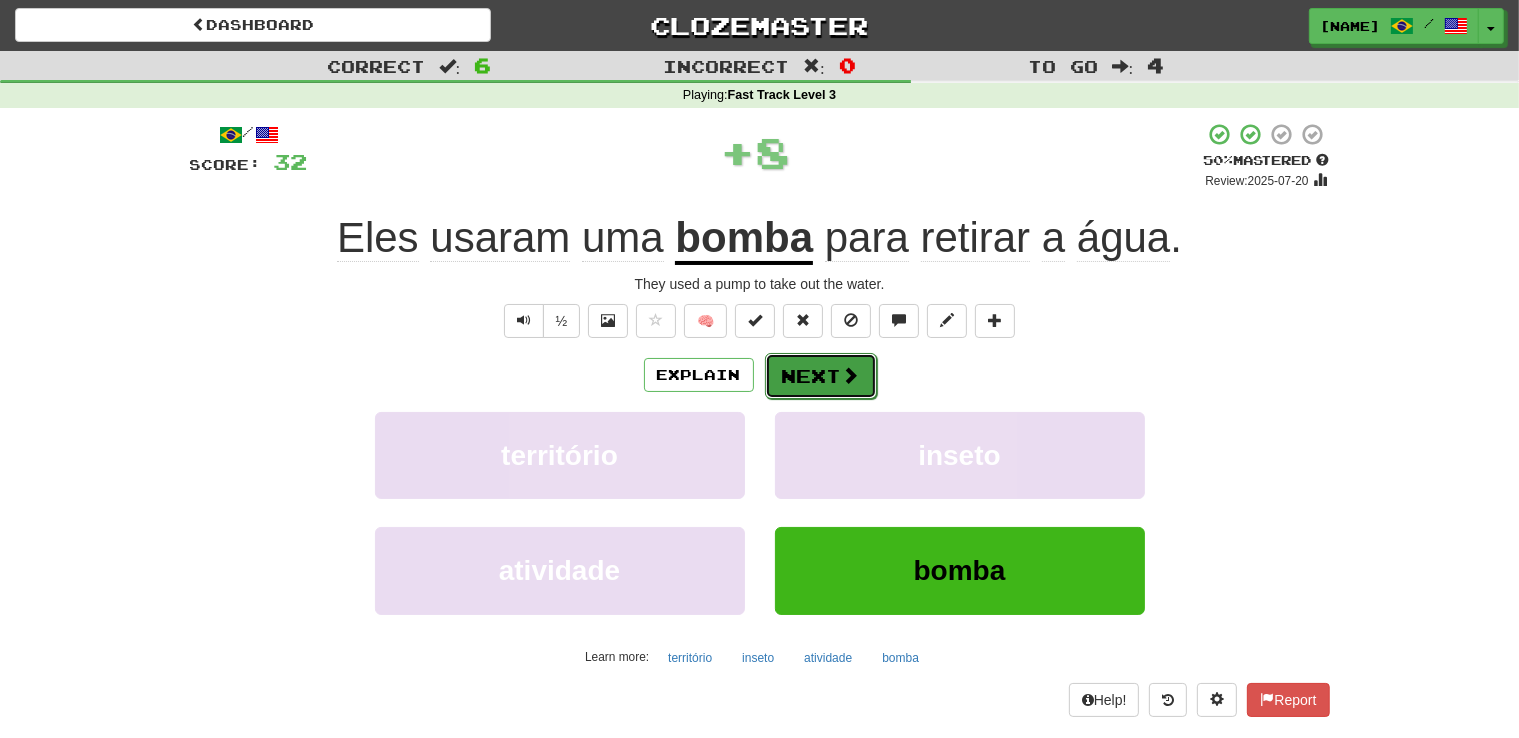 click on "Next" at bounding box center [821, 376] 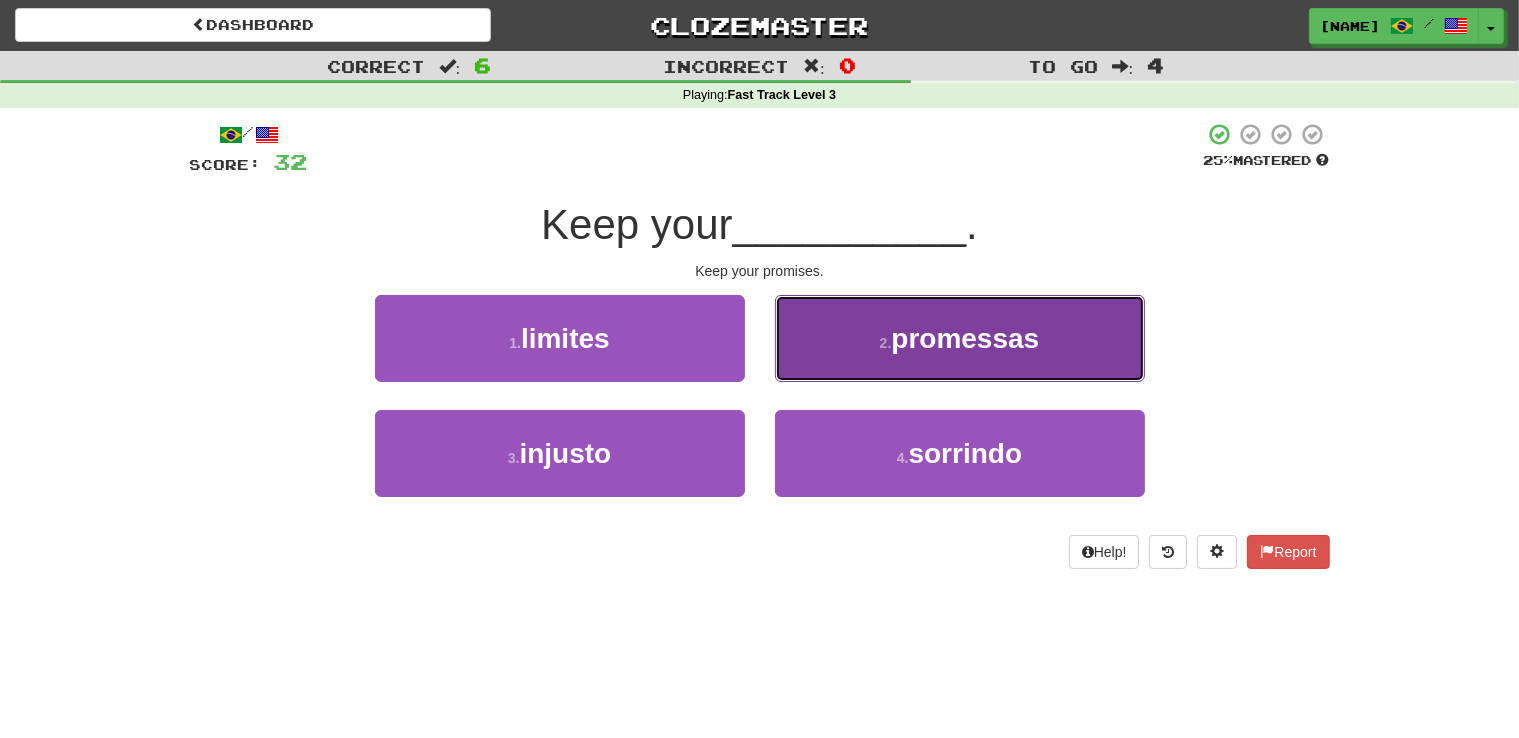 click on "2 .  promessas" at bounding box center (960, 338) 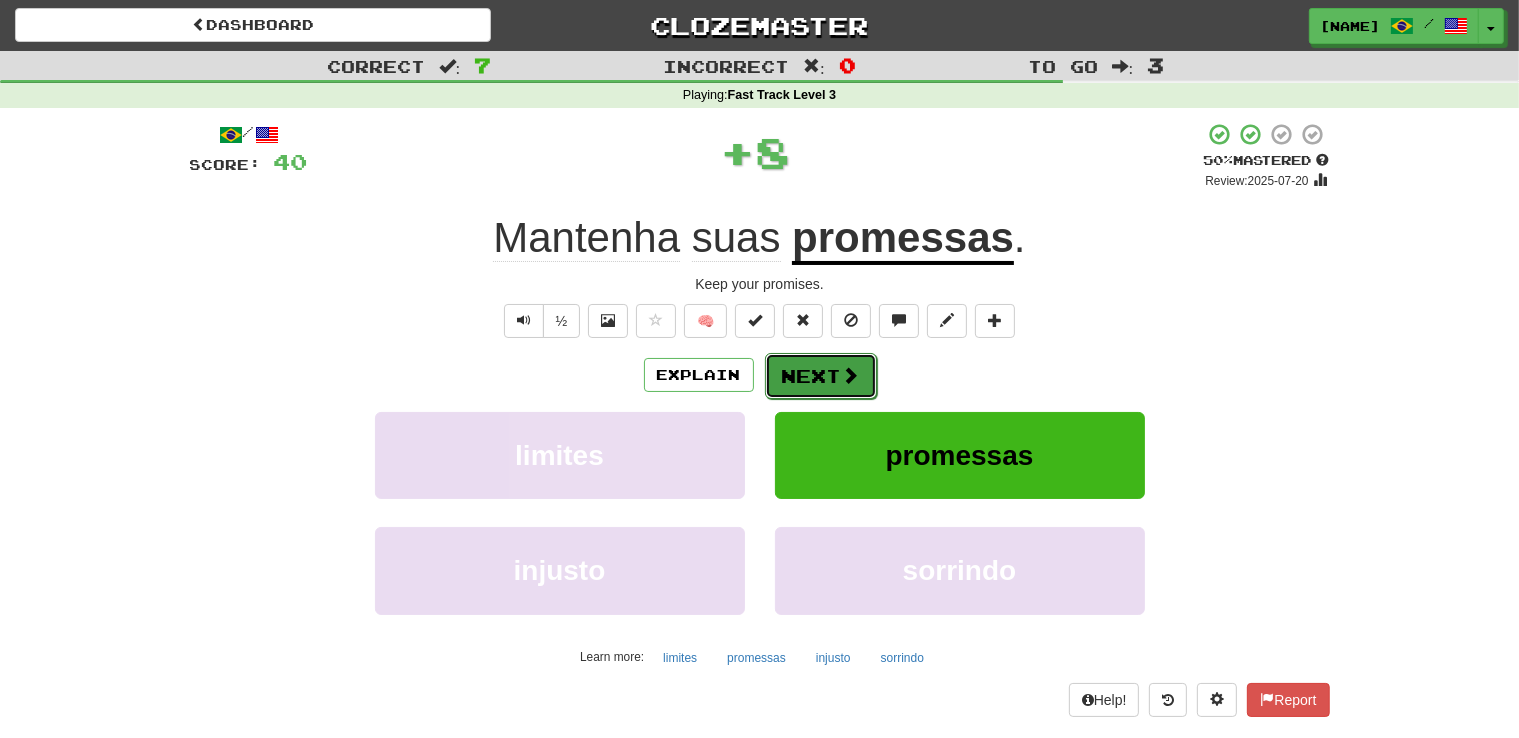 click on "Next" at bounding box center (821, 376) 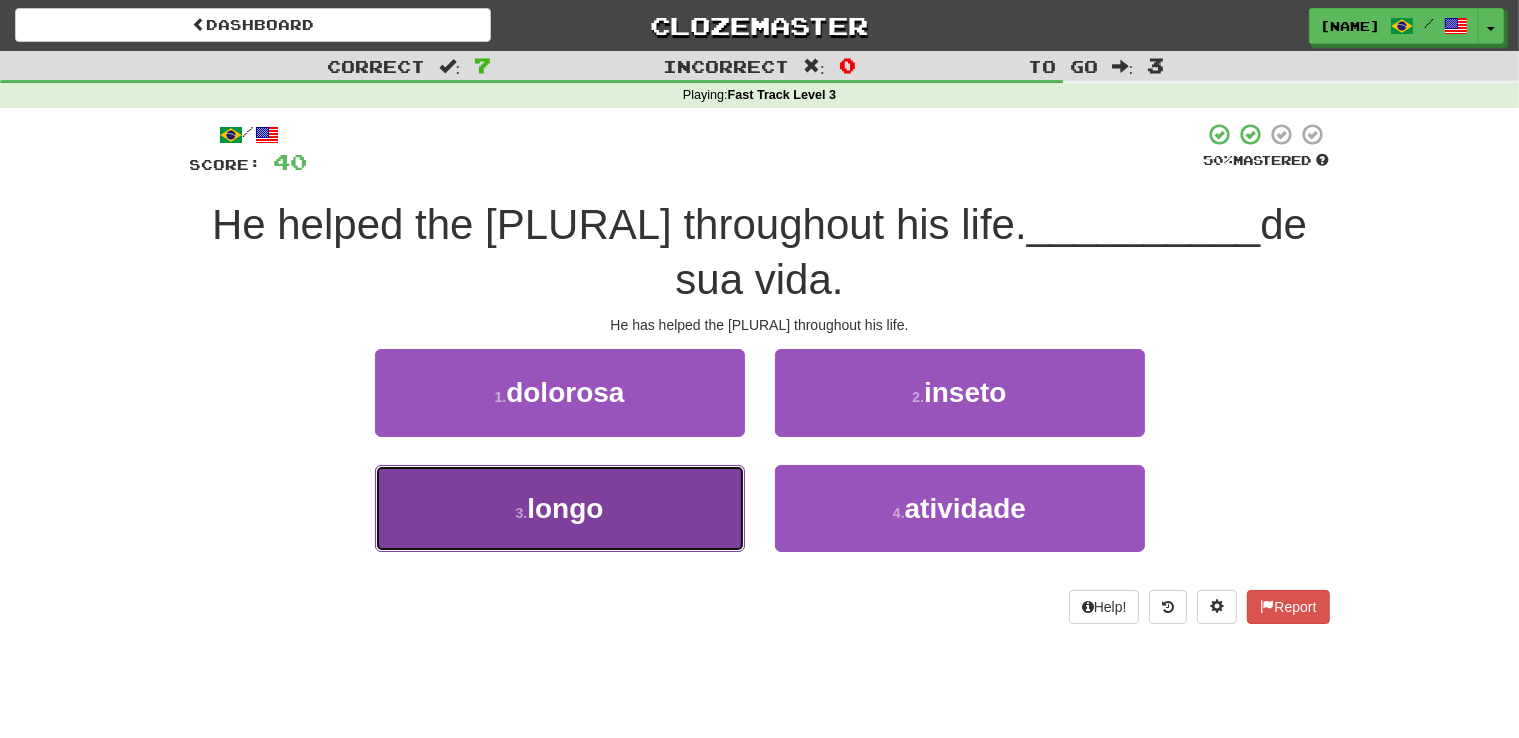 click on "3 .  longo" at bounding box center [560, 508] 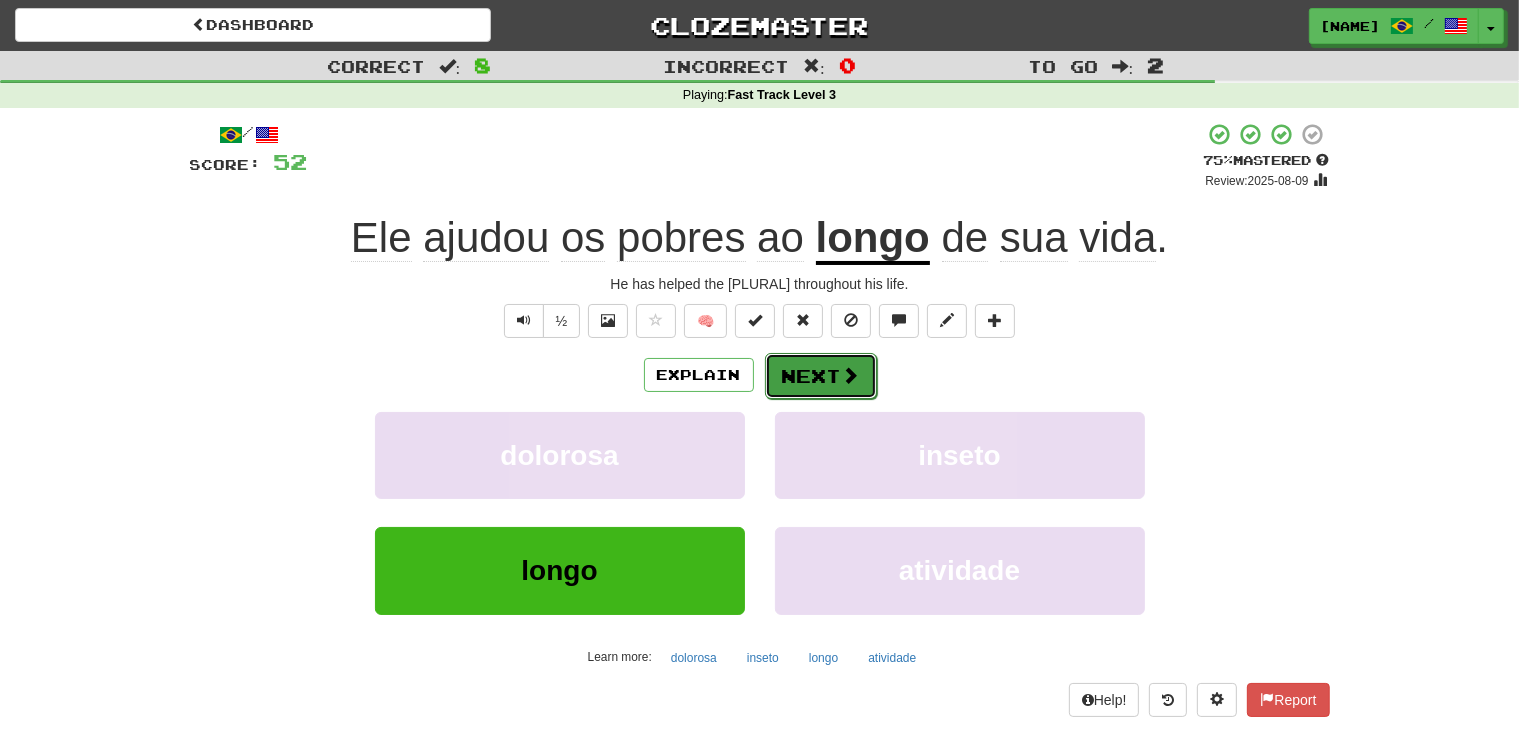click on "Next" at bounding box center (821, 376) 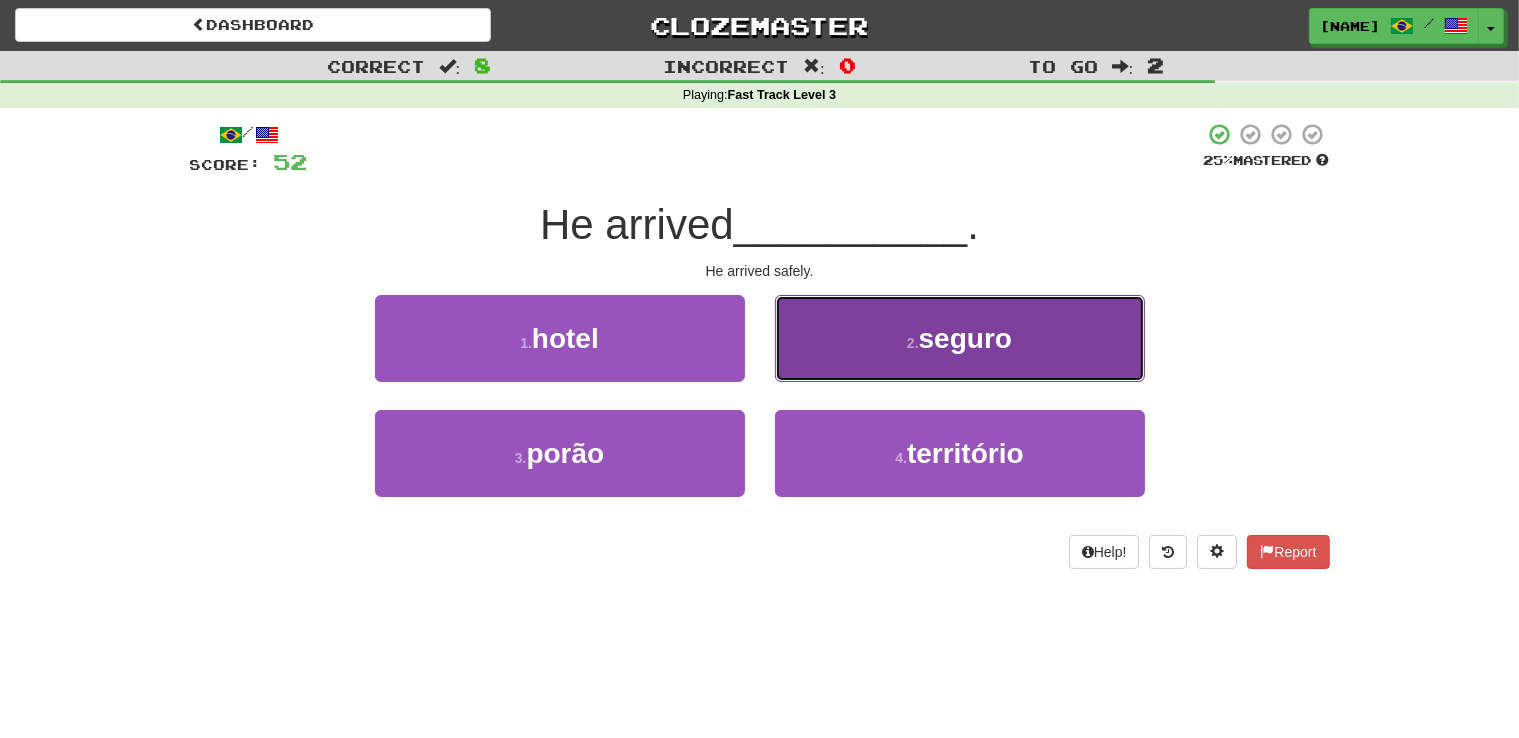 click on "2 .  seguro" at bounding box center (960, 338) 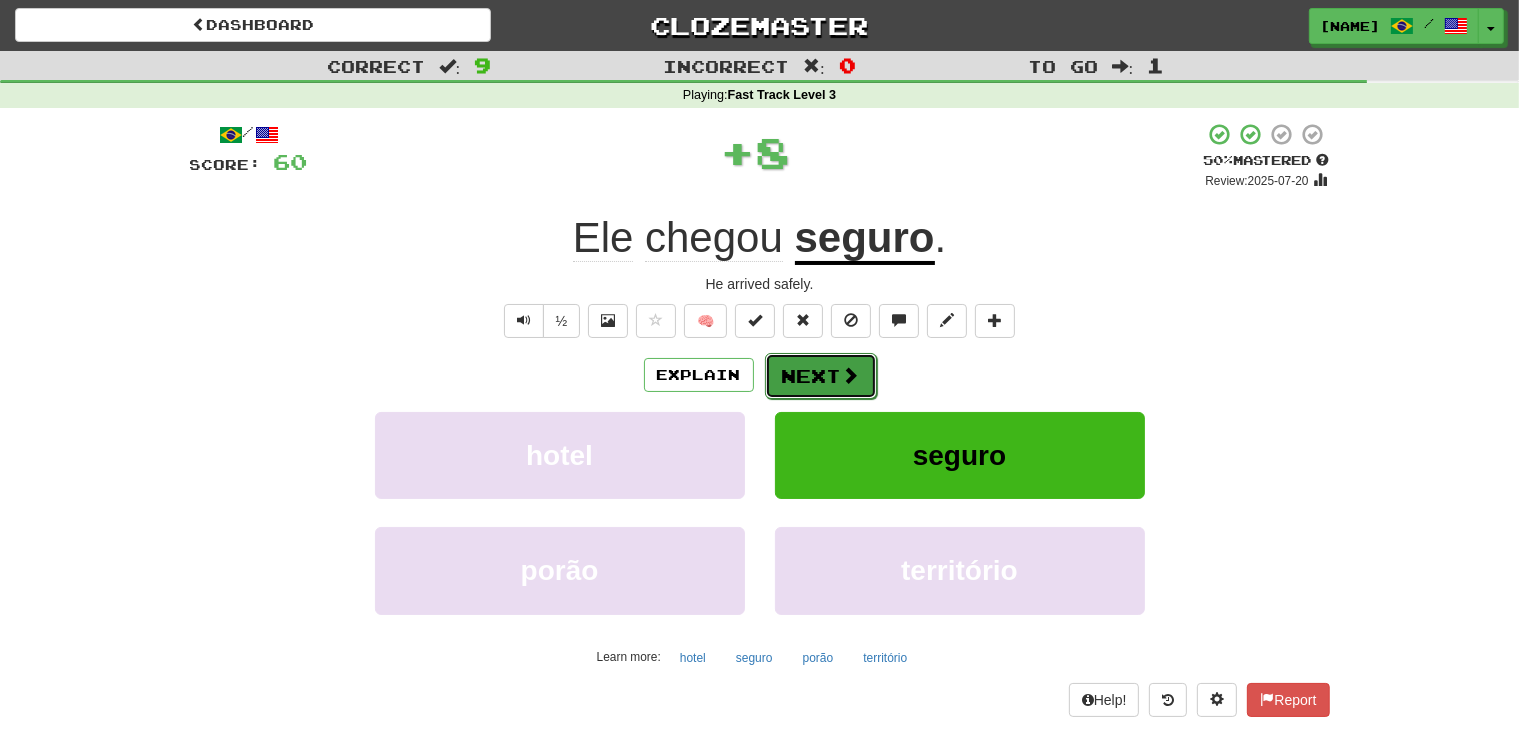 click on "Next" at bounding box center [821, 376] 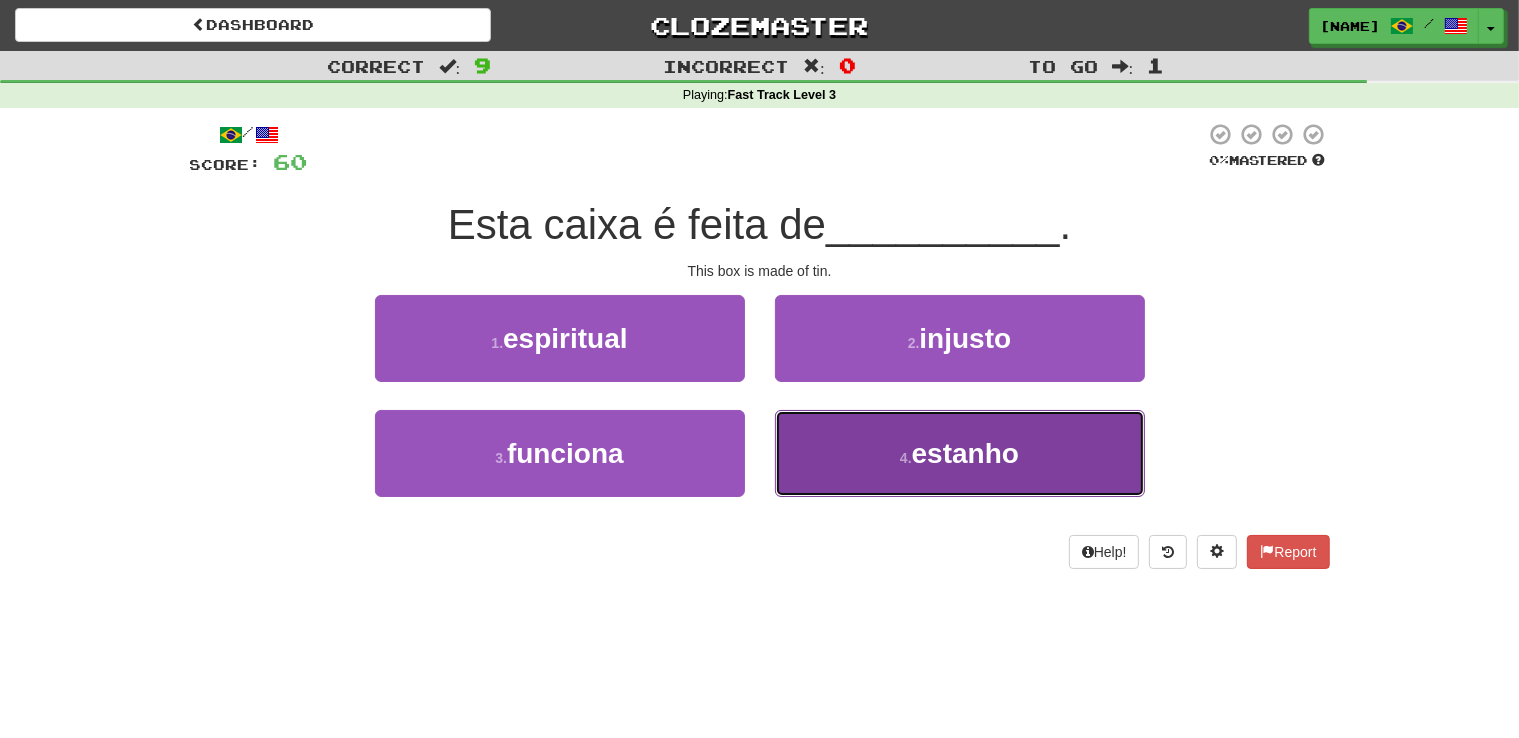 click on "4 .  estanho" at bounding box center [960, 453] 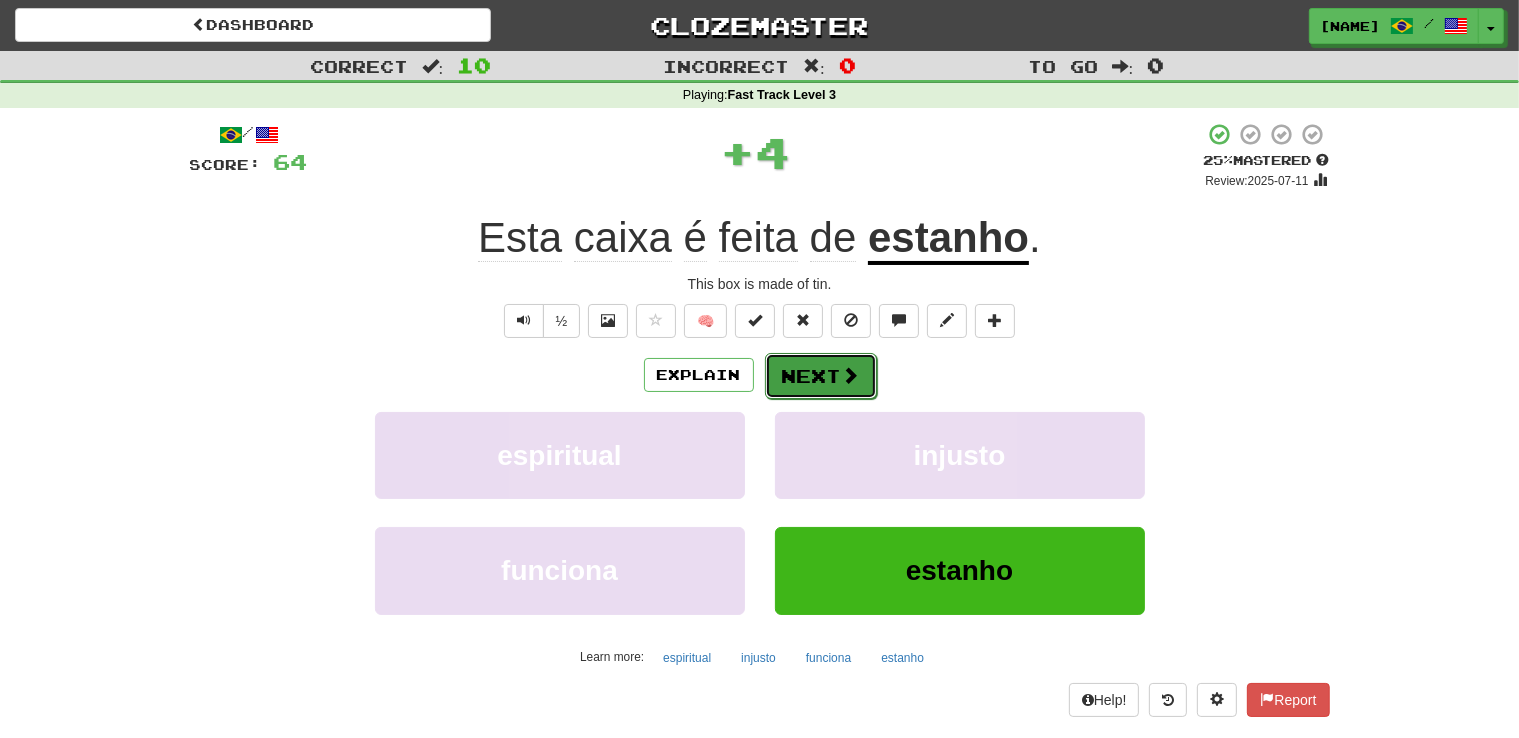 click on "Next" at bounding box center [821, 376] 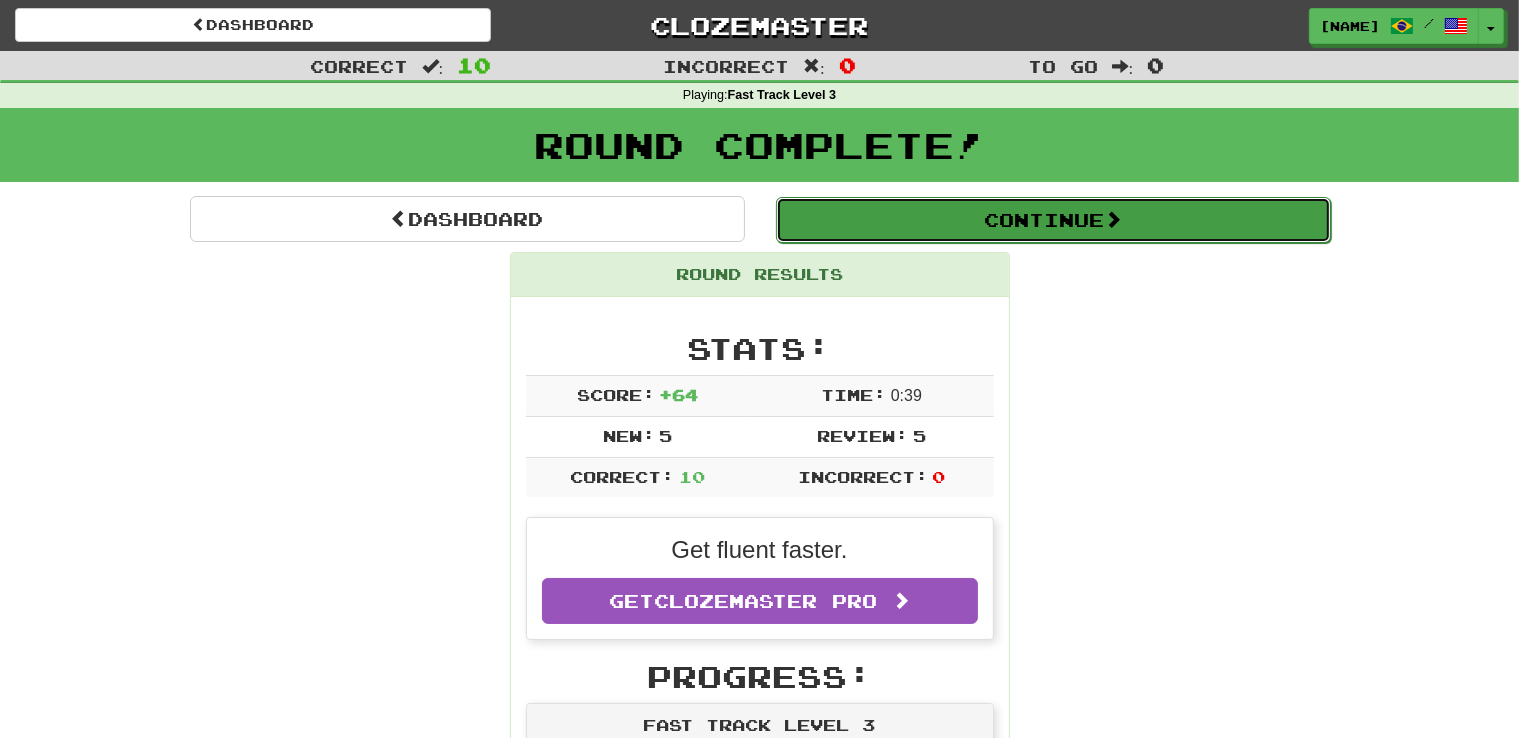 click on "Continue" at bounding box center (1053, 220) 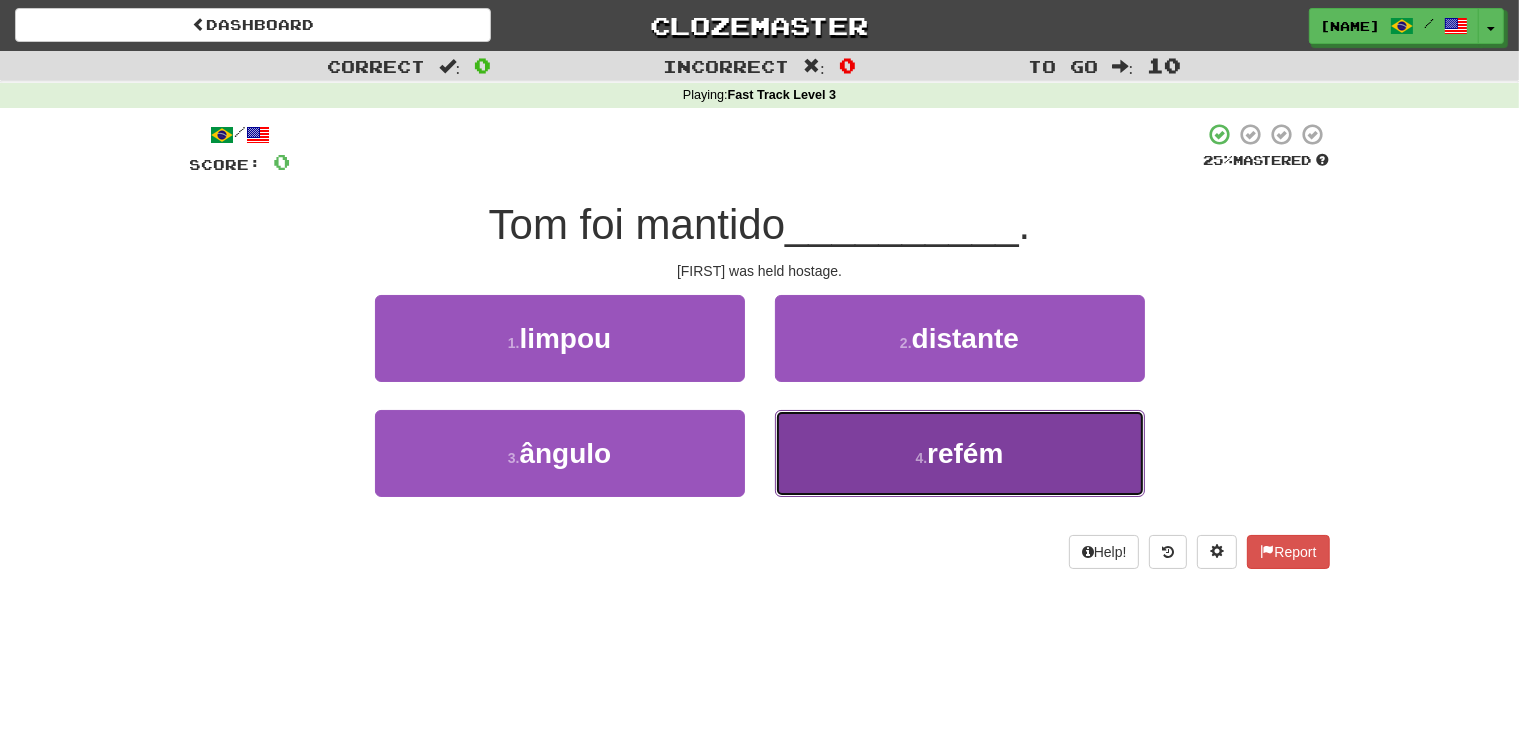 click on "4 .  refém" at bounding box center [960, 453] 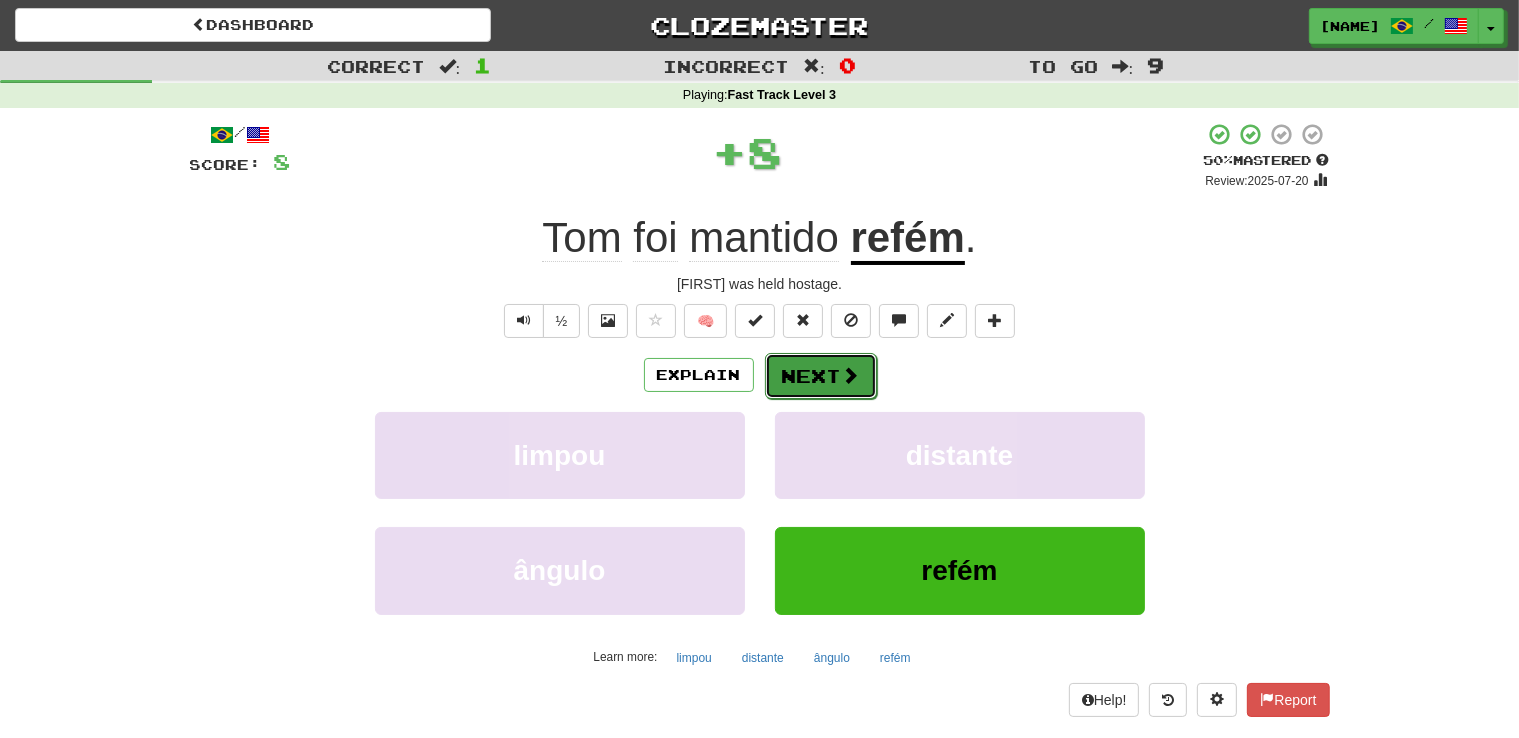 click on "Next" at bounding box center (821, 376) 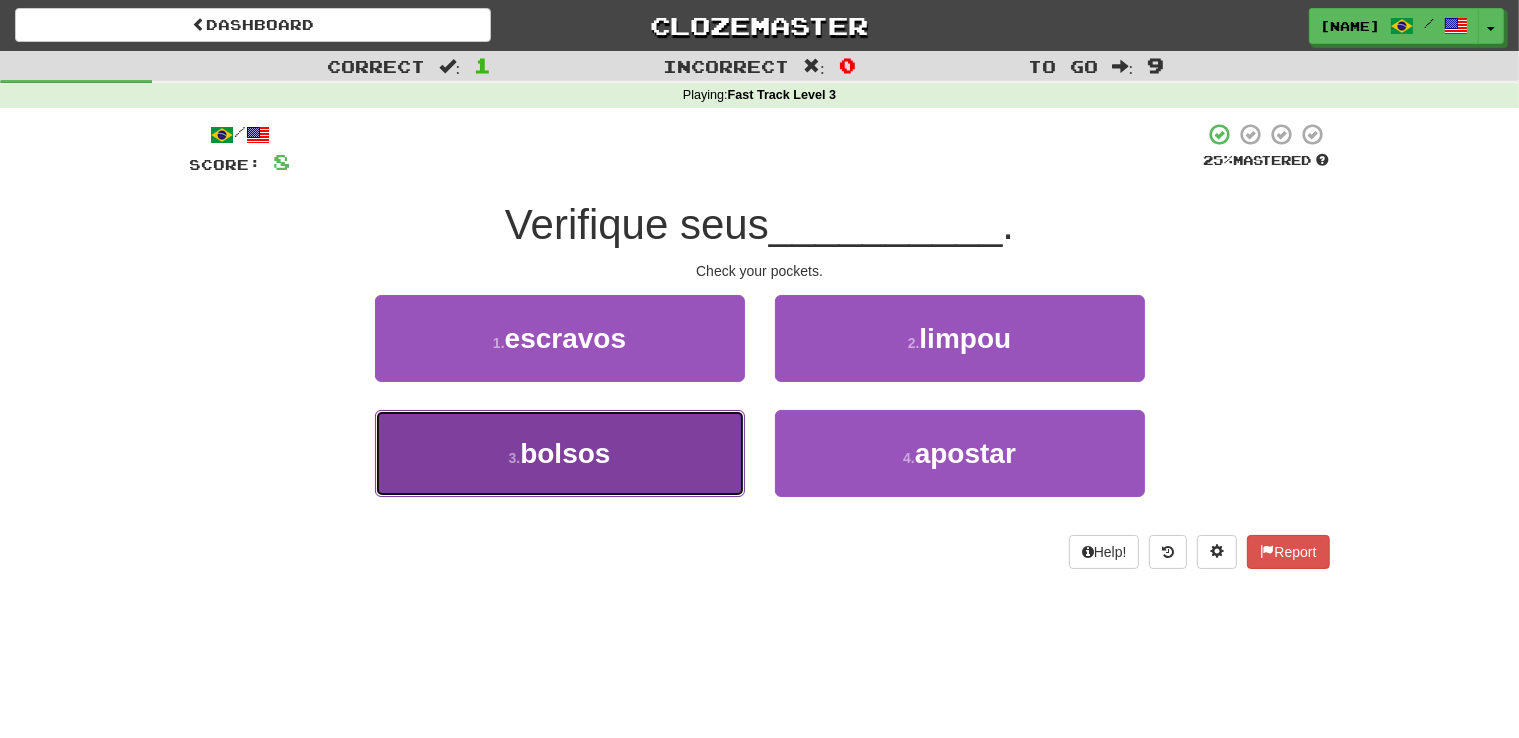 click on "3 .  bolsos" at bounding box center (560, 453) 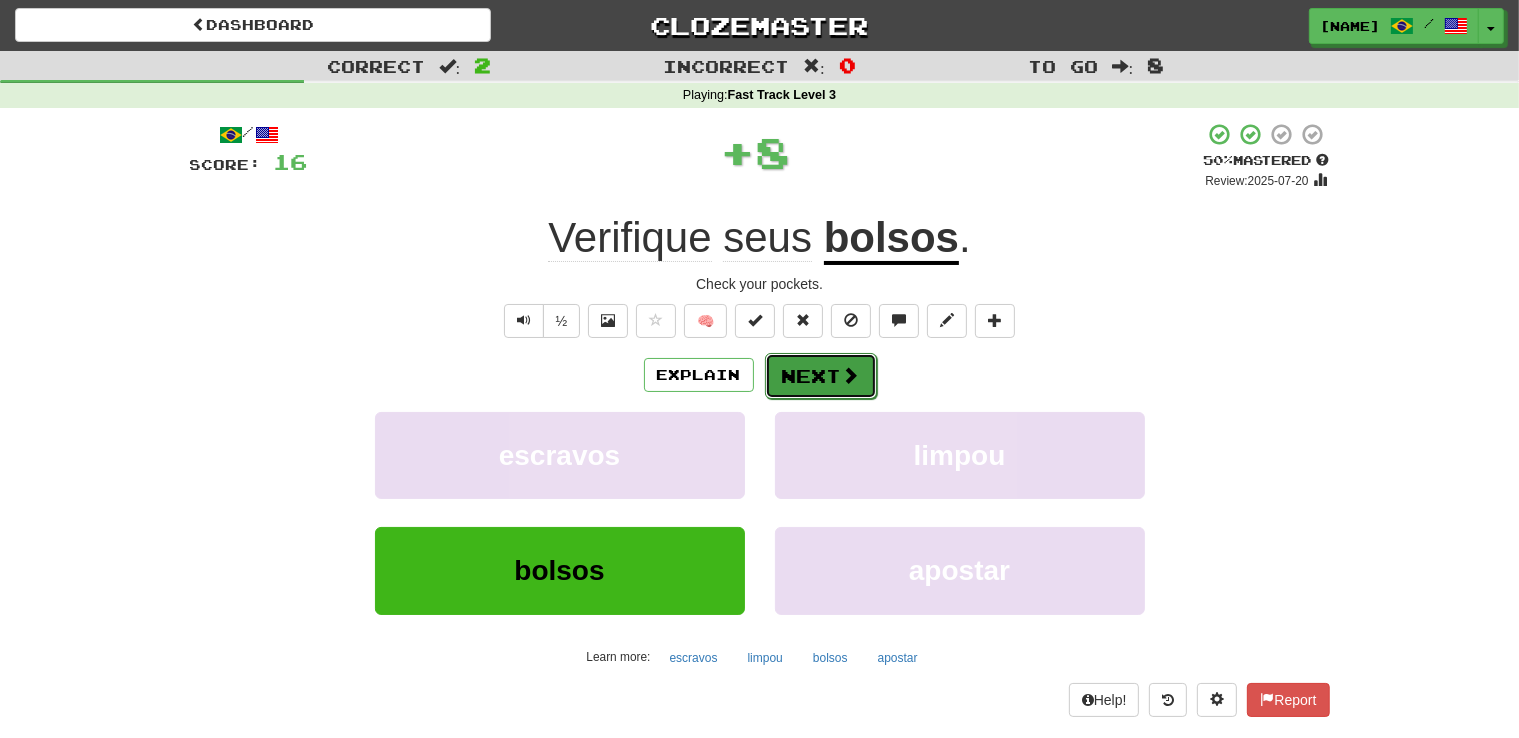 click on "Next" at bounding box center [821, 376] 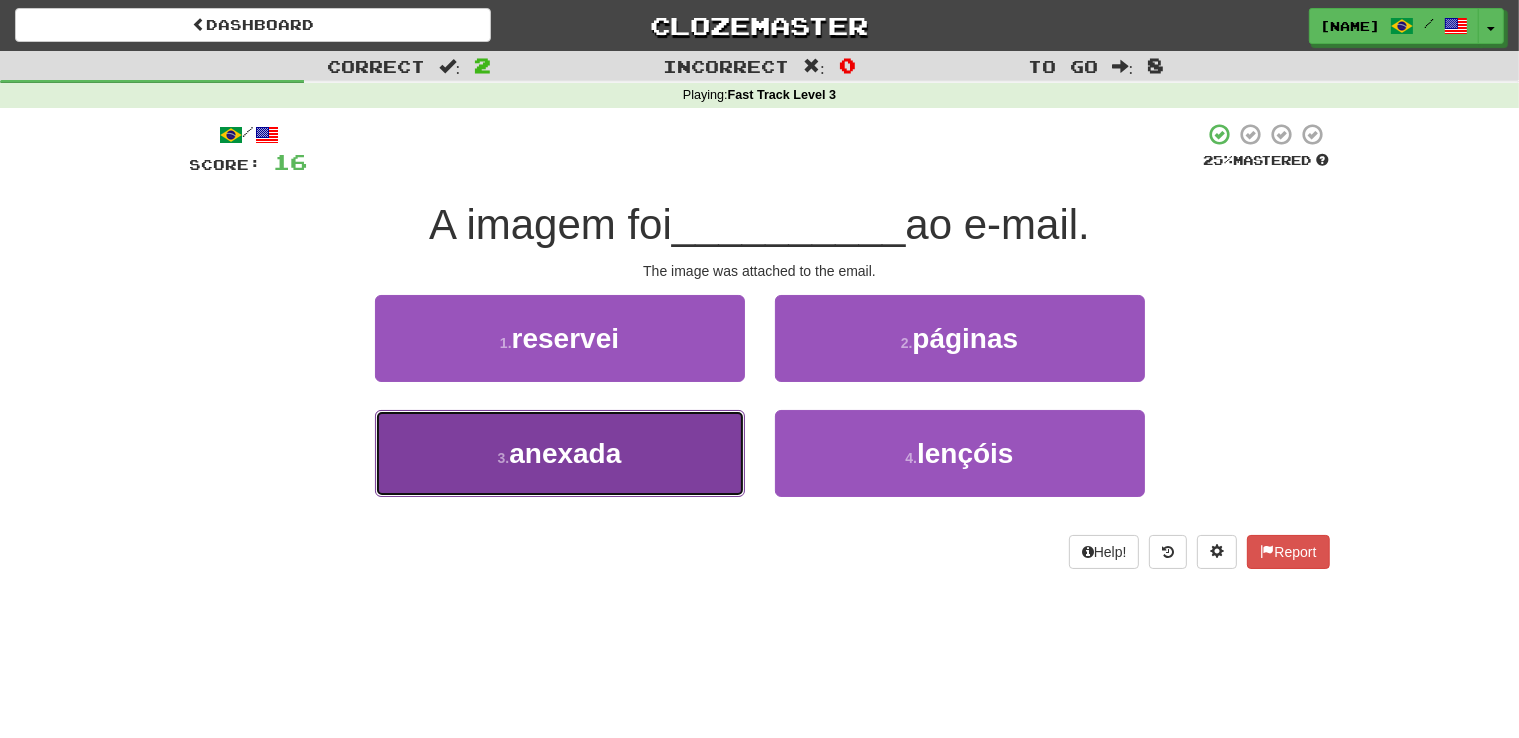 click on "3 .  anexada" at bounding box center [560, 453] 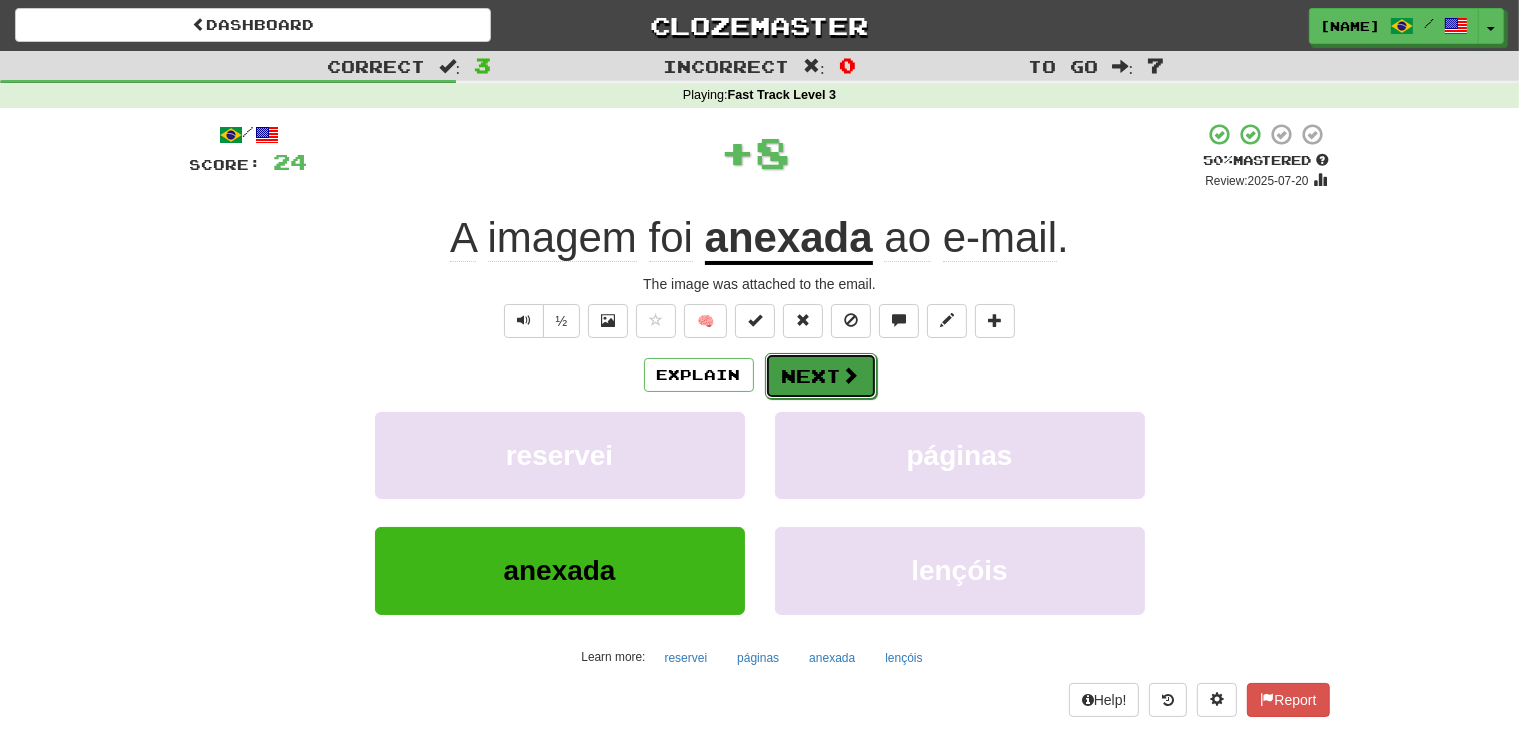click on "Next" at bounding box center [821, 376] 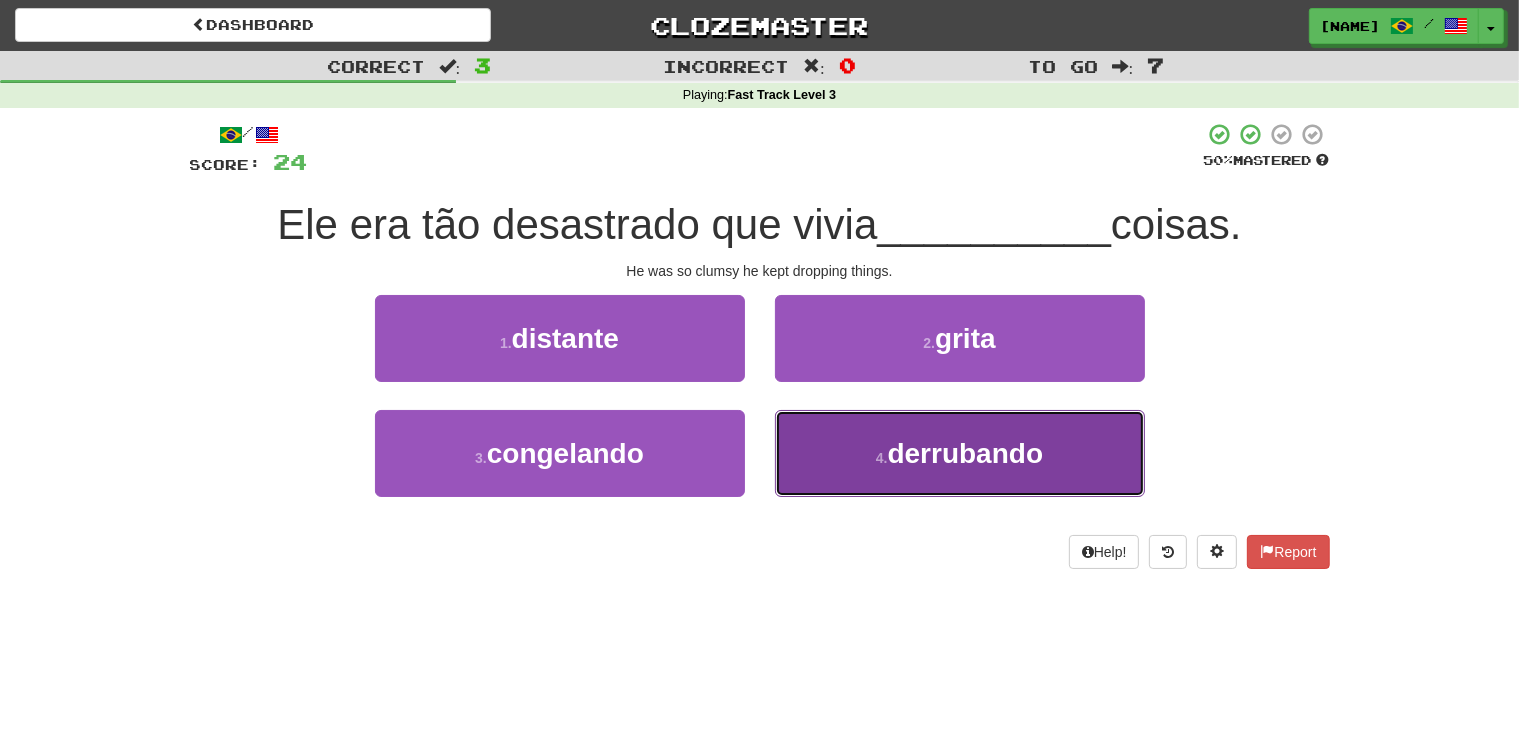 click on "4 .  derrubando" at bounding box center [960, 453] 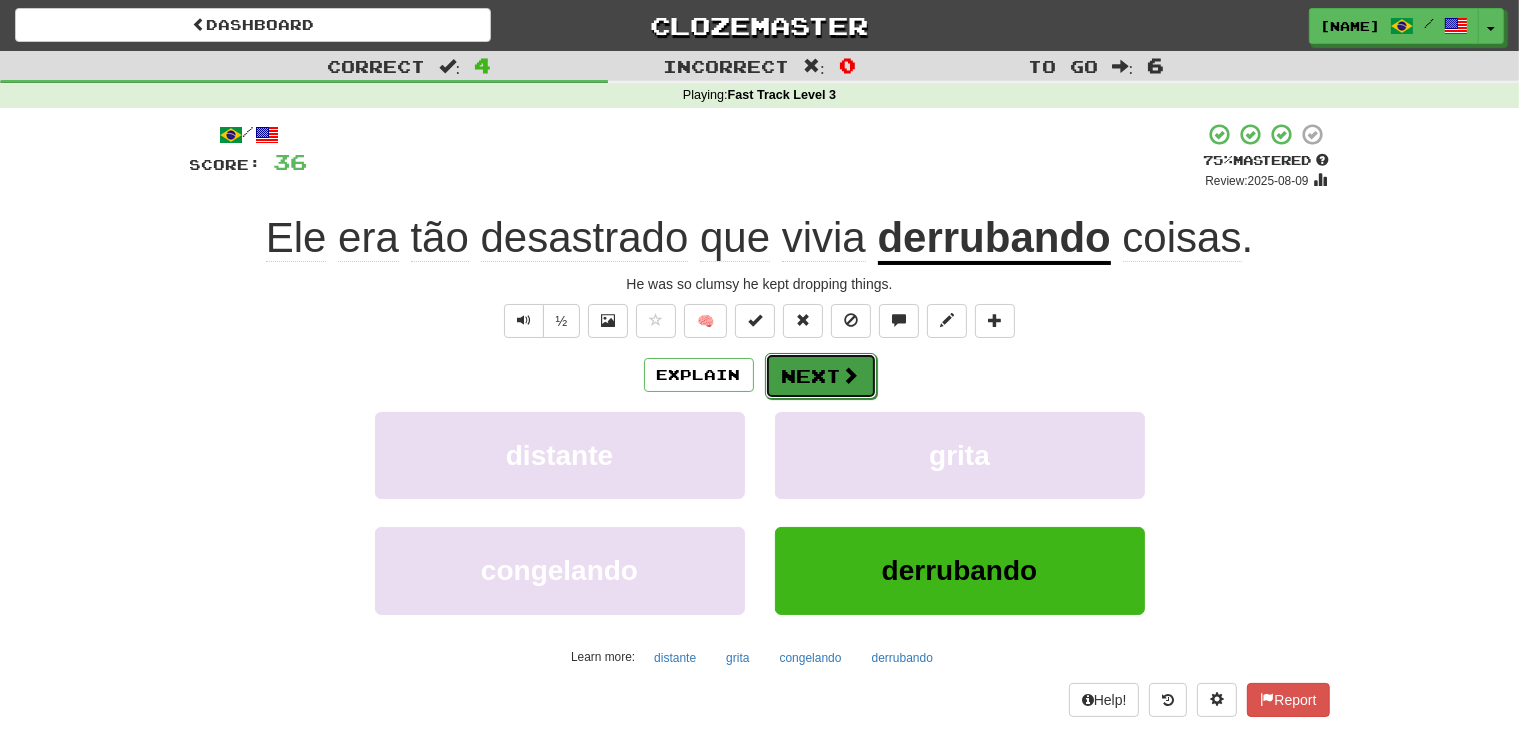 click at bounding box center [851, 375] 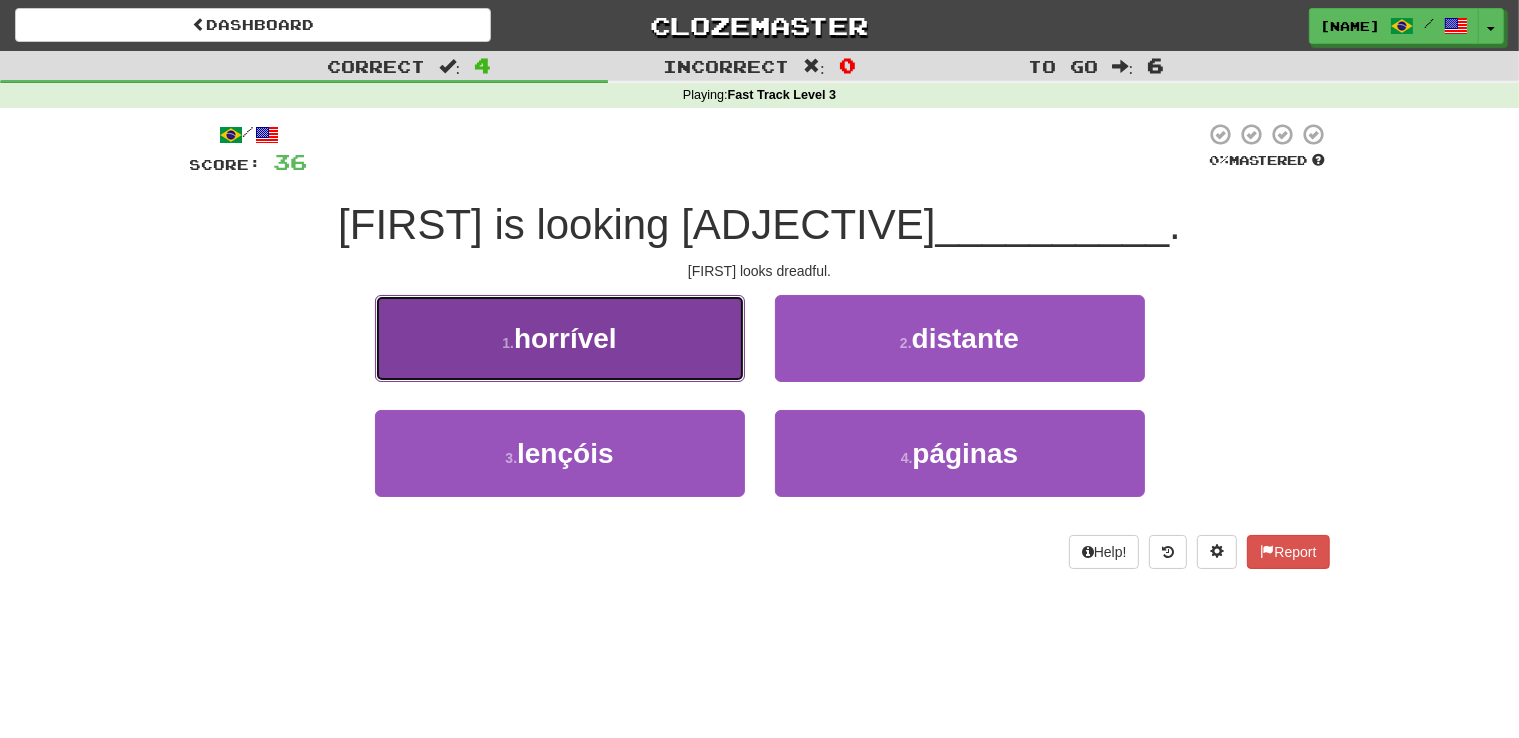 click on "1 .  horrível" at bounding box center (560, 338) 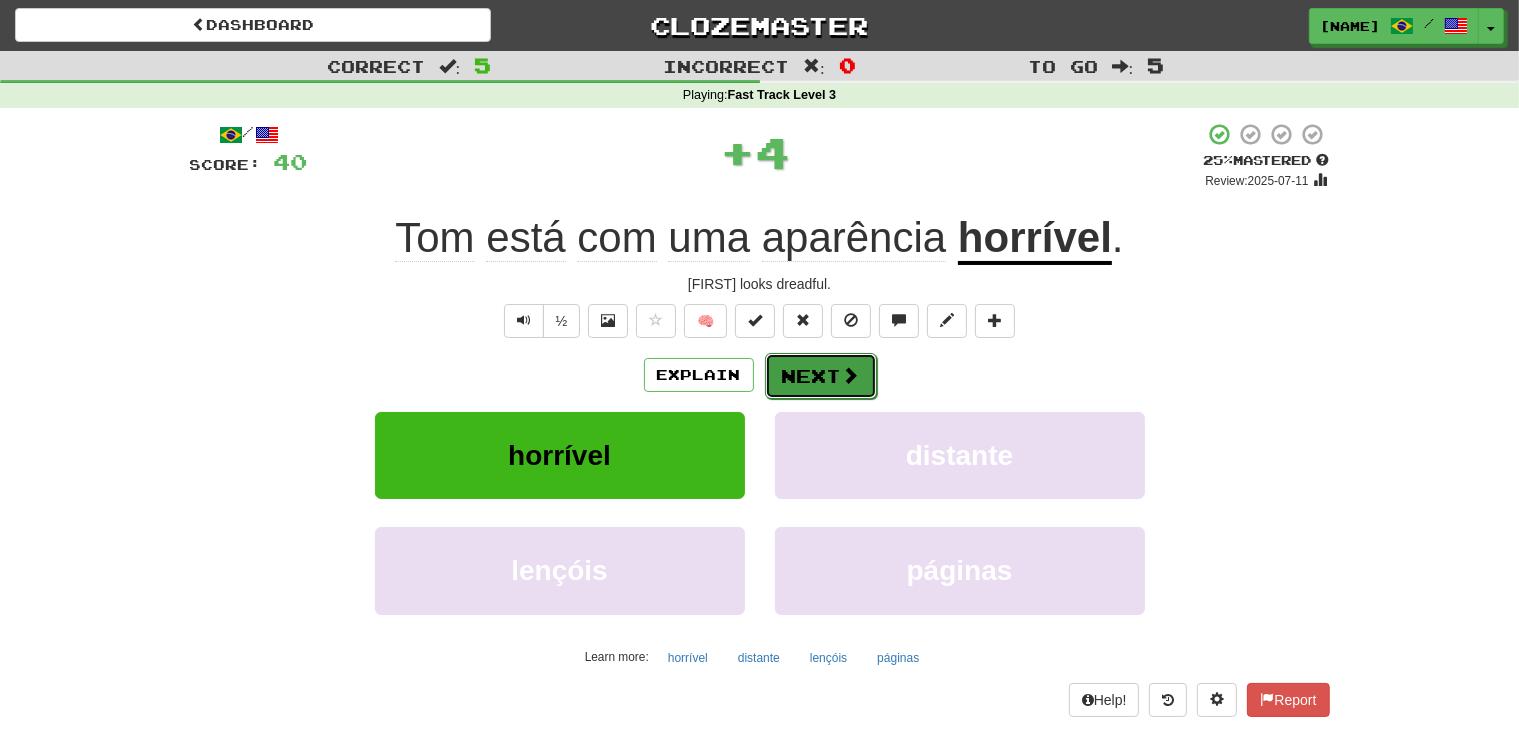 click on "Next" at bounding box center [821, 376] 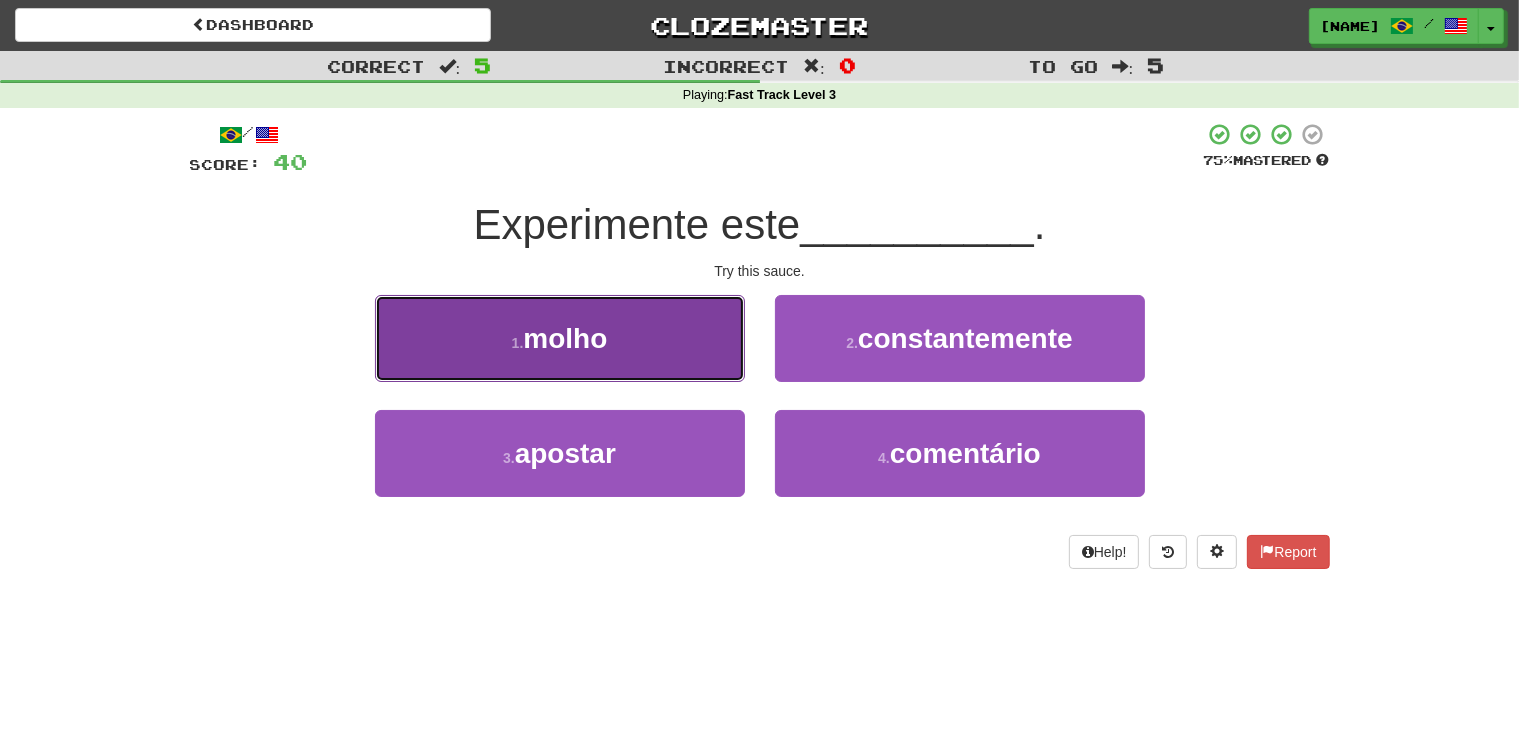 click on "1 .  molho" at bounding box center (560, 338) 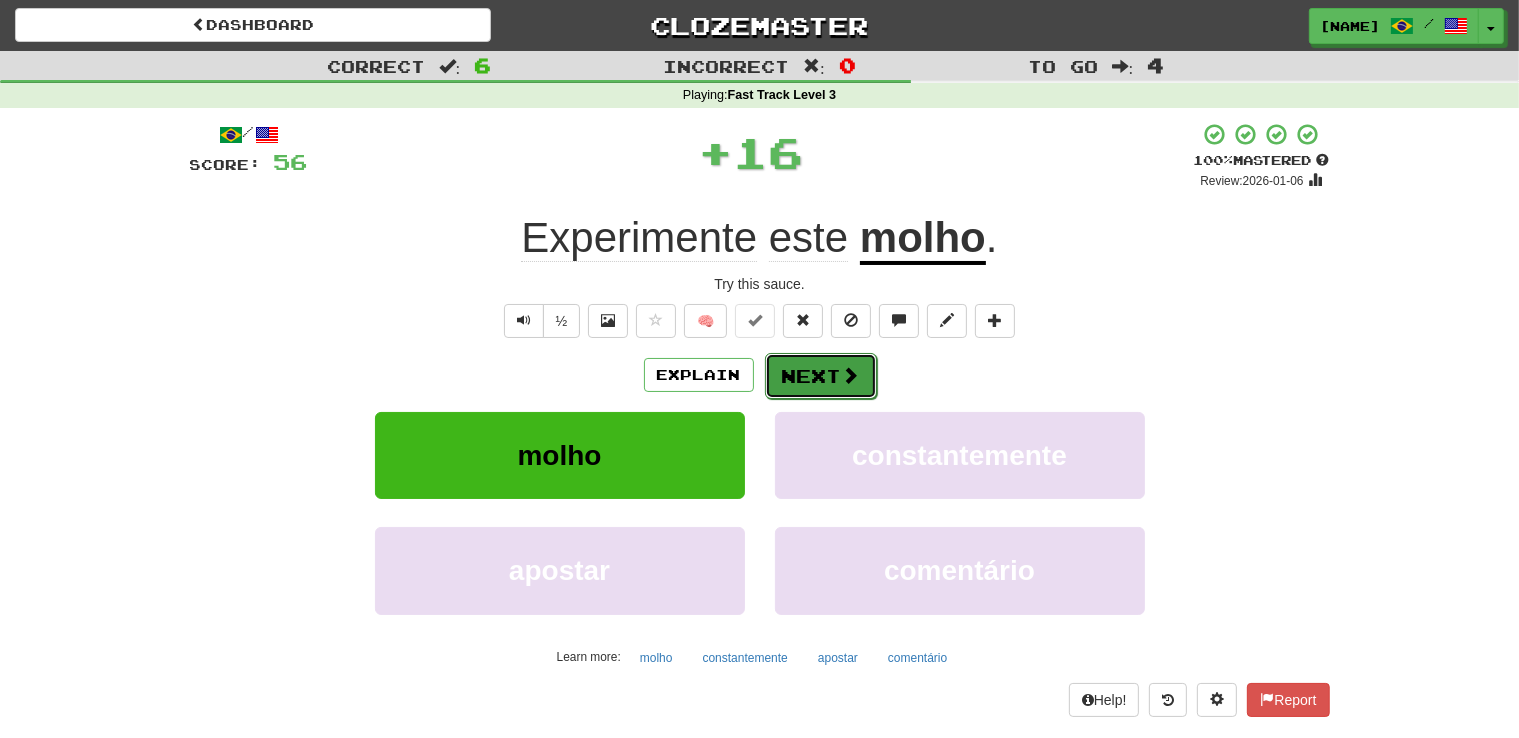 click on "Next" at bounding box center (821, 376) 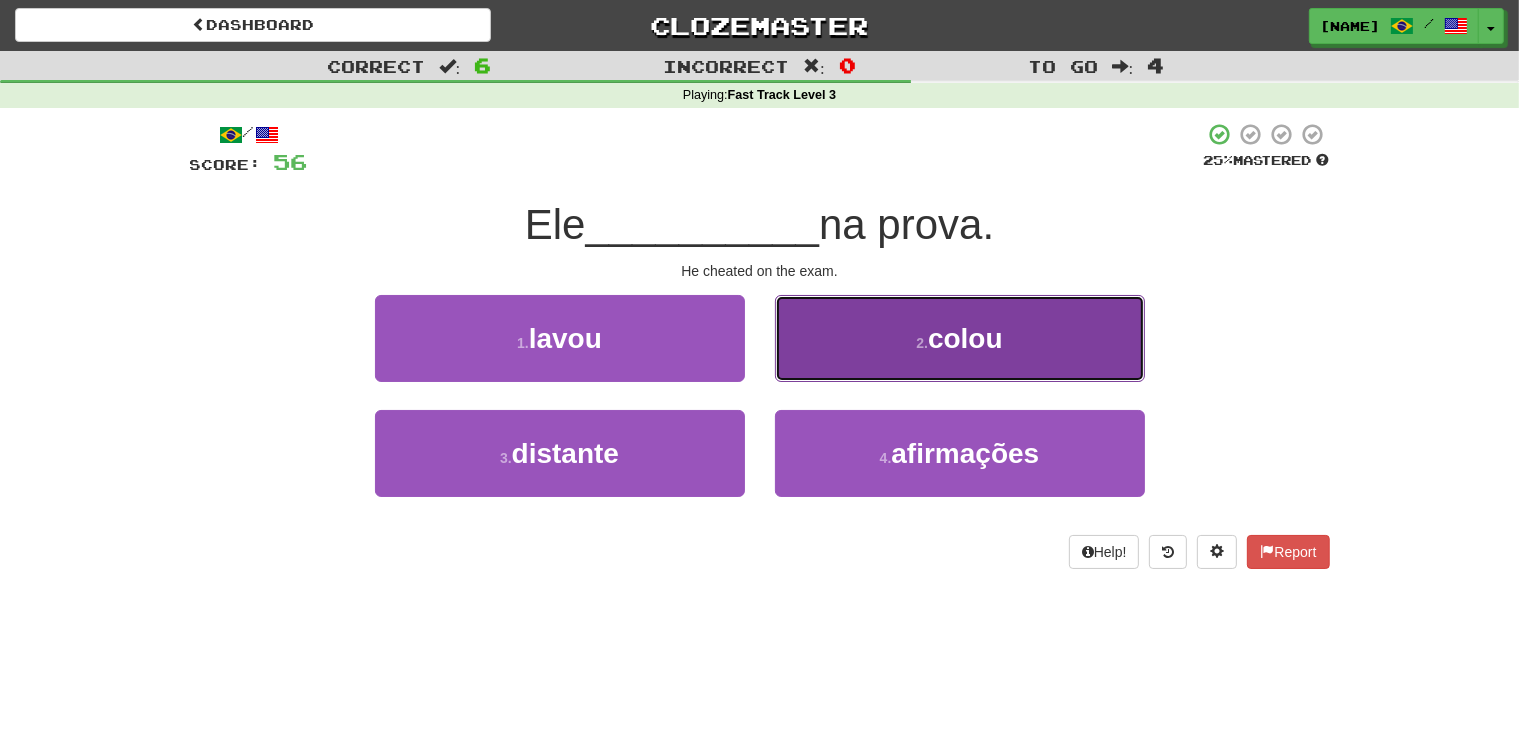 click on "2 .  colou" at bounding box center [960, 338] 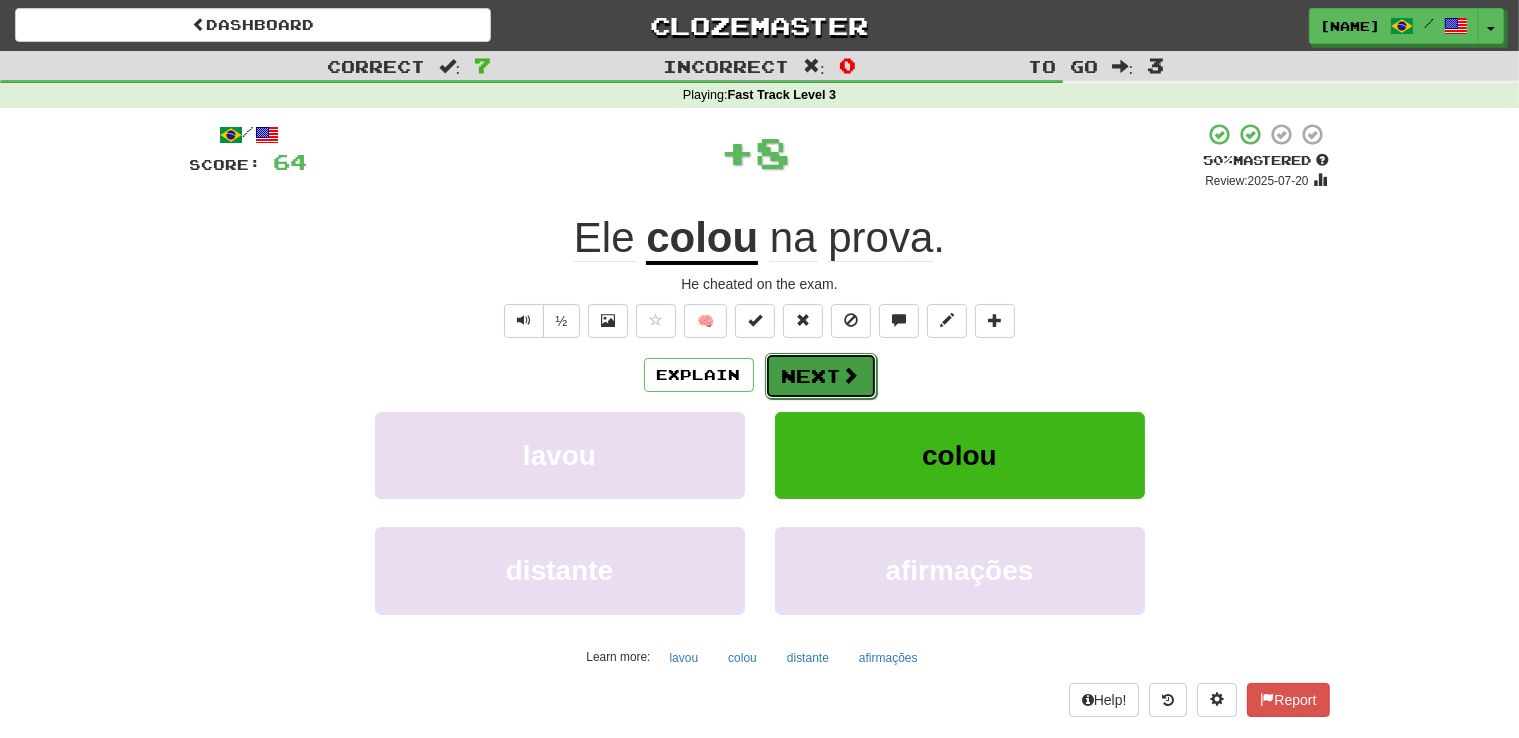 click on "Next" at bounding box center (821, 376) 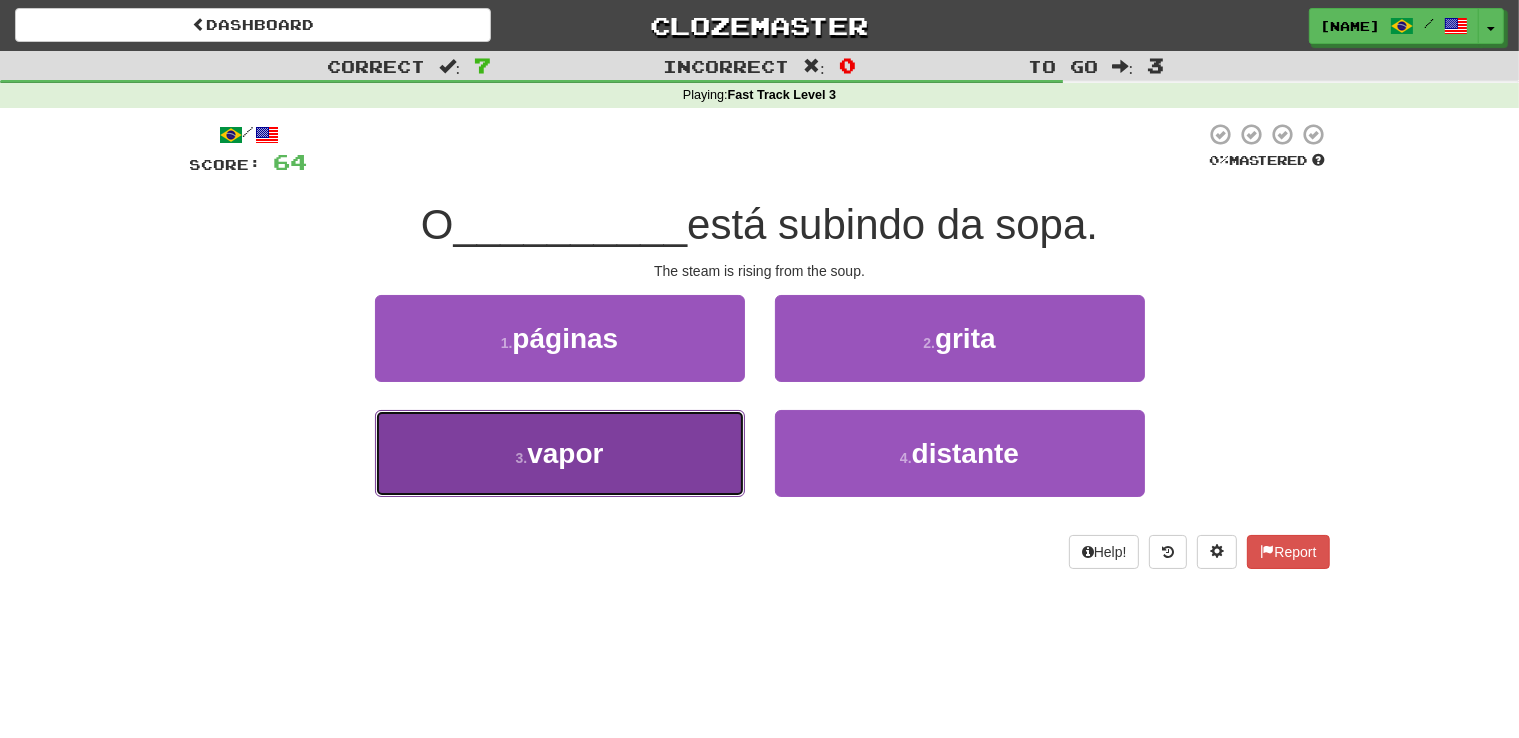 click on "3 .  vapor" at bounding box center (560, 453) 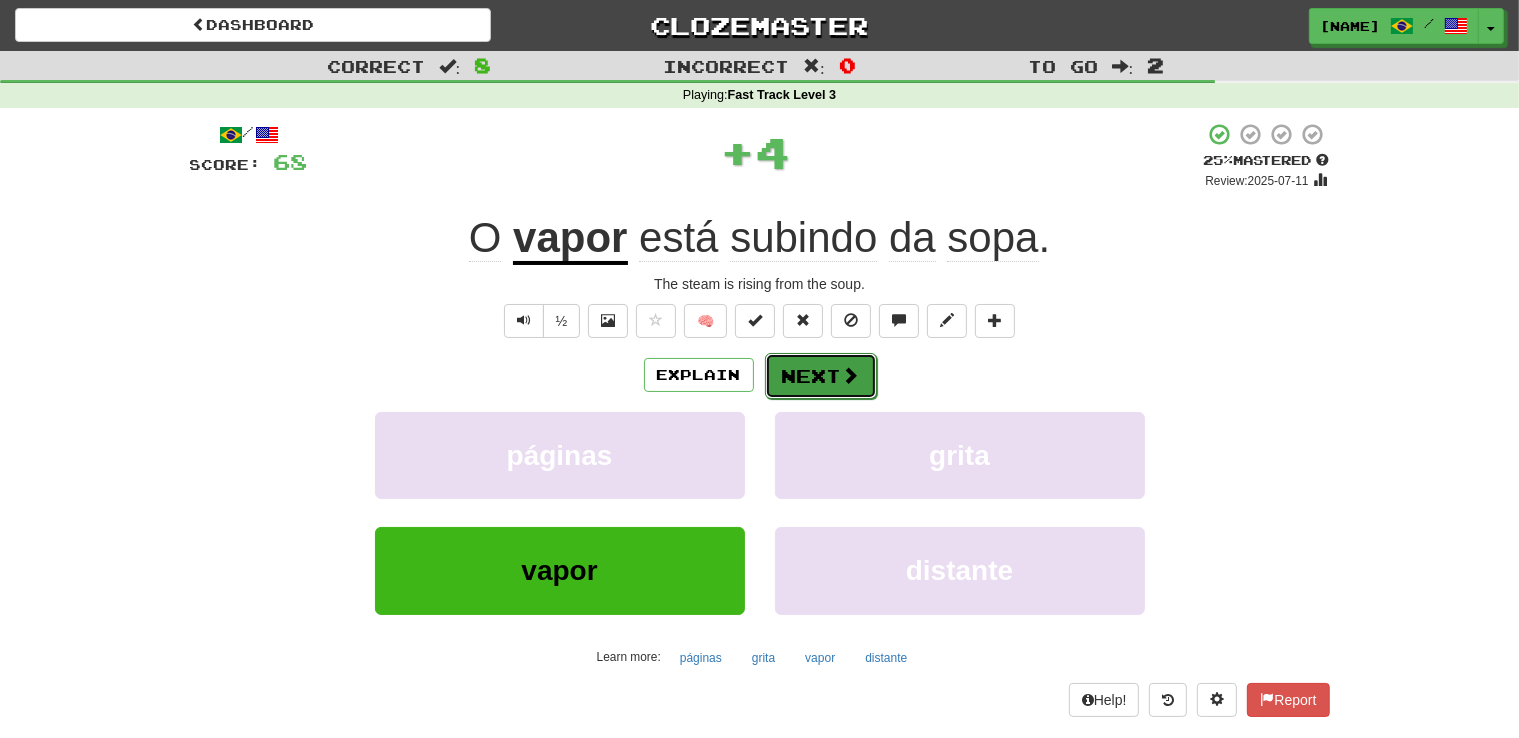 click on "Next" at bounding box center (821, 376) 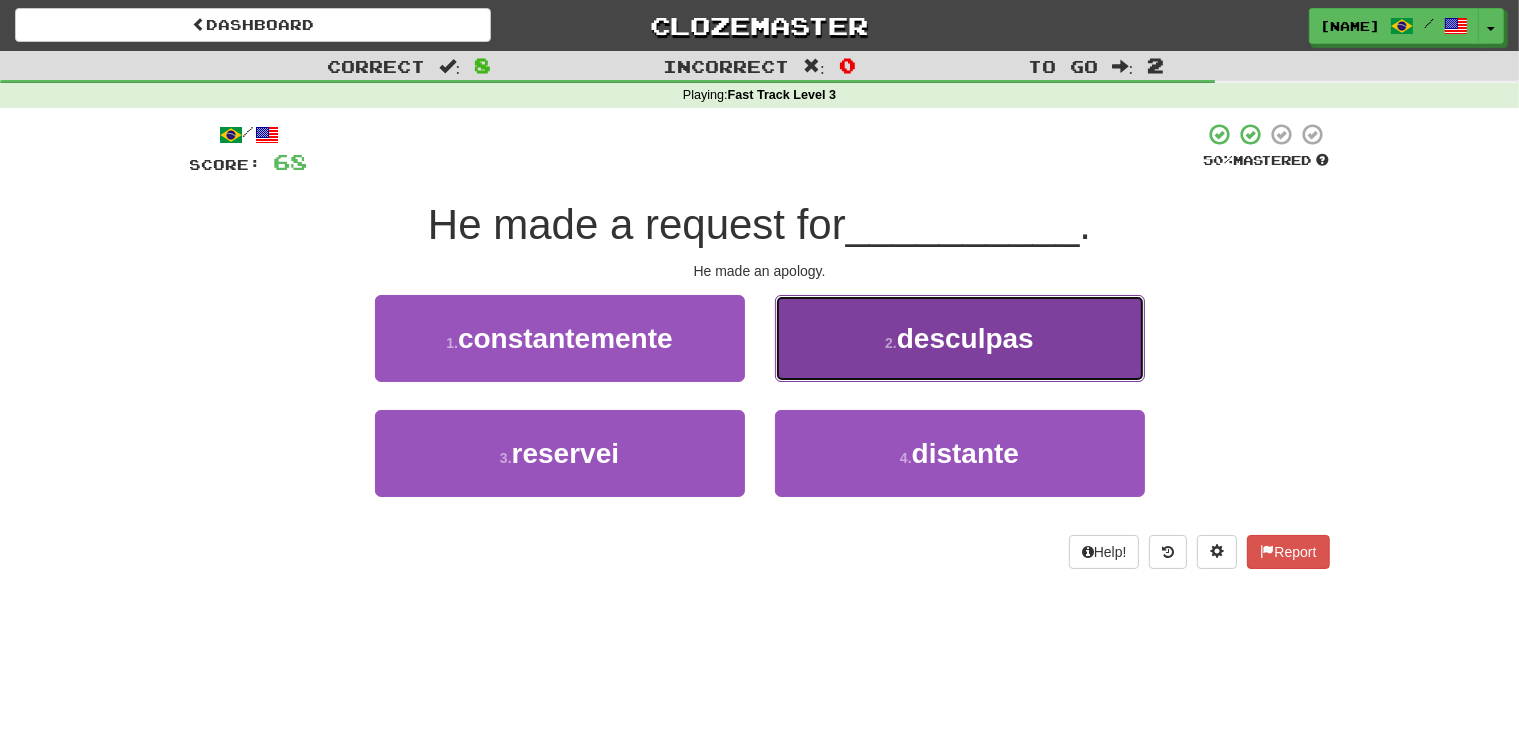 click on "2 .  desculpas" at bounding box center [960, 338] 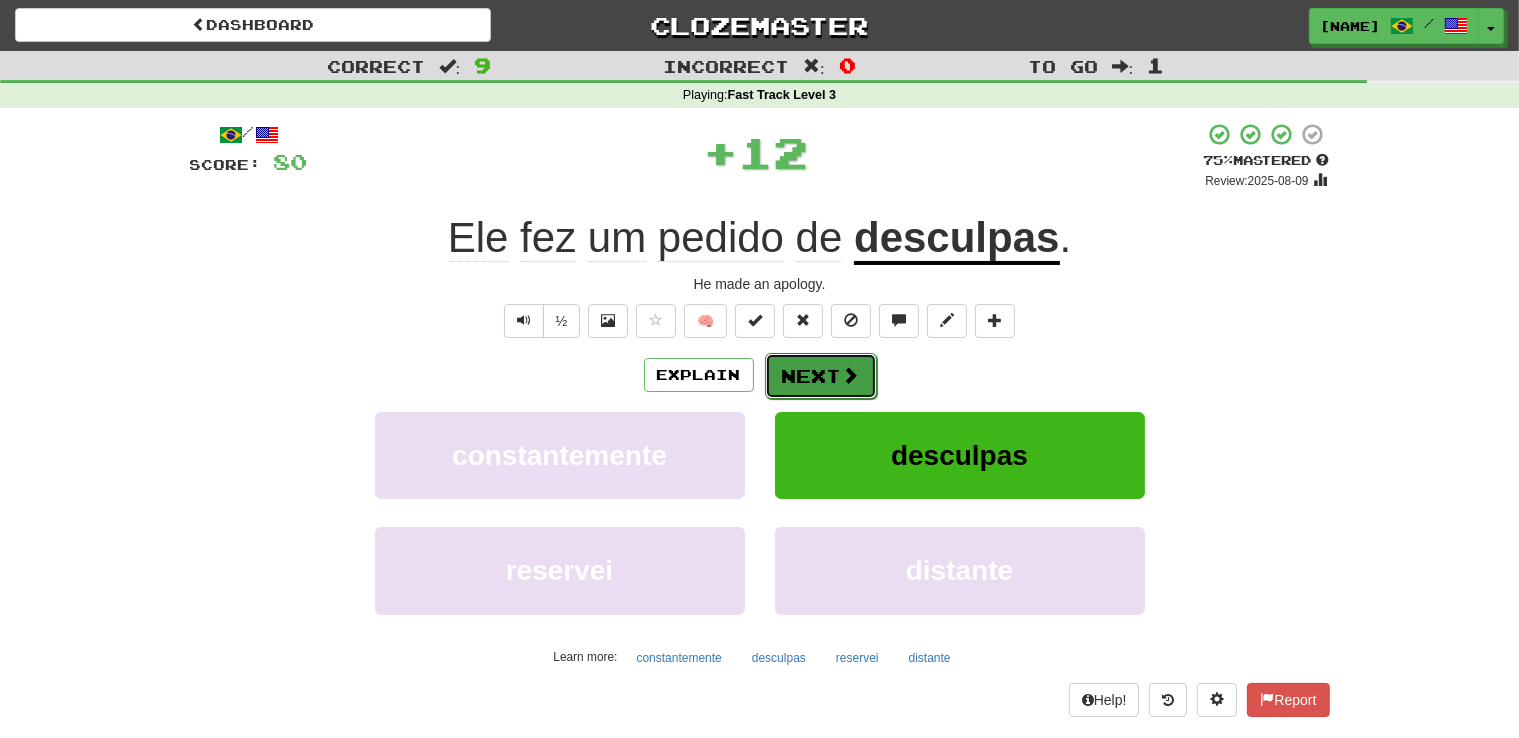 click on "Next" at bounding box center (821, 376) 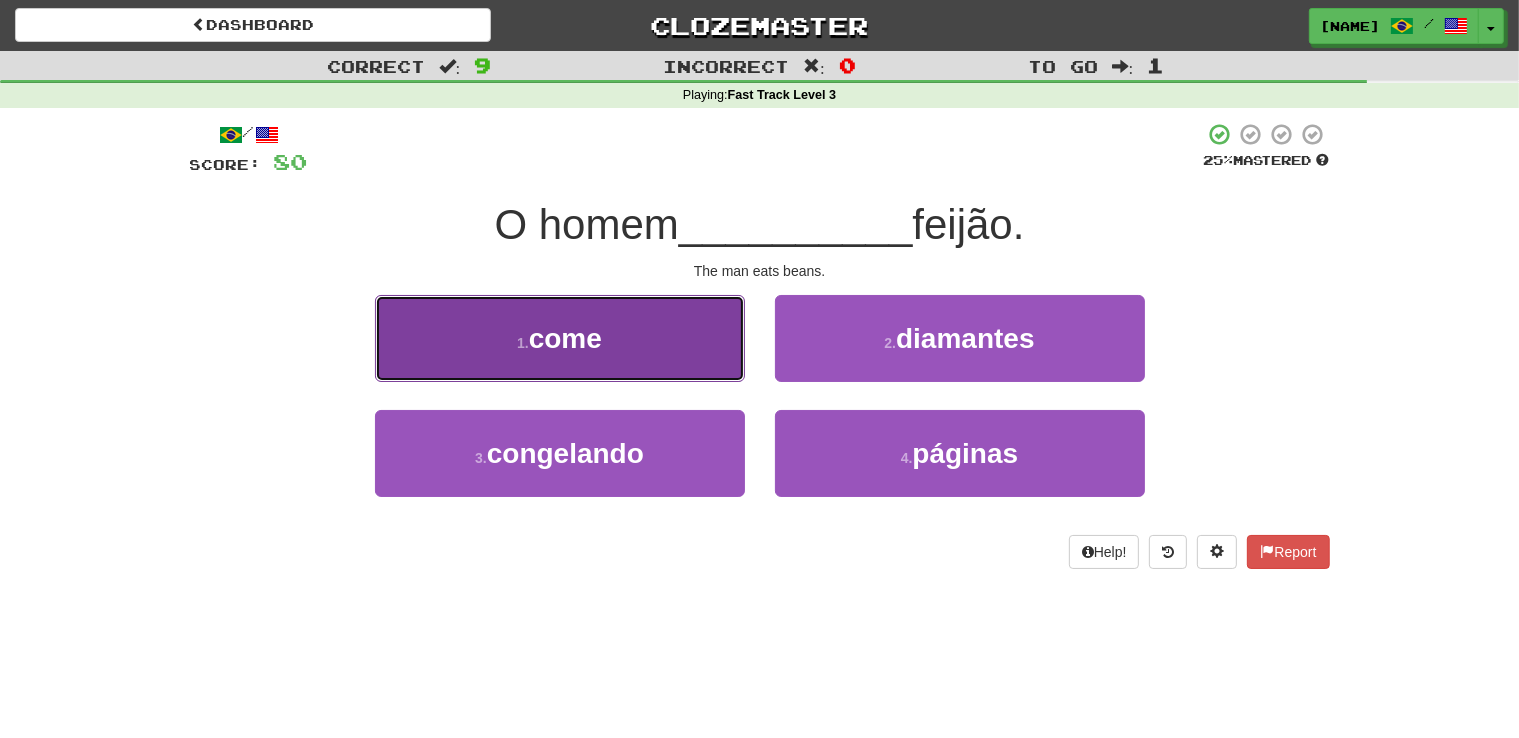 click on "1 .  come" at bounding box center (560, 338) 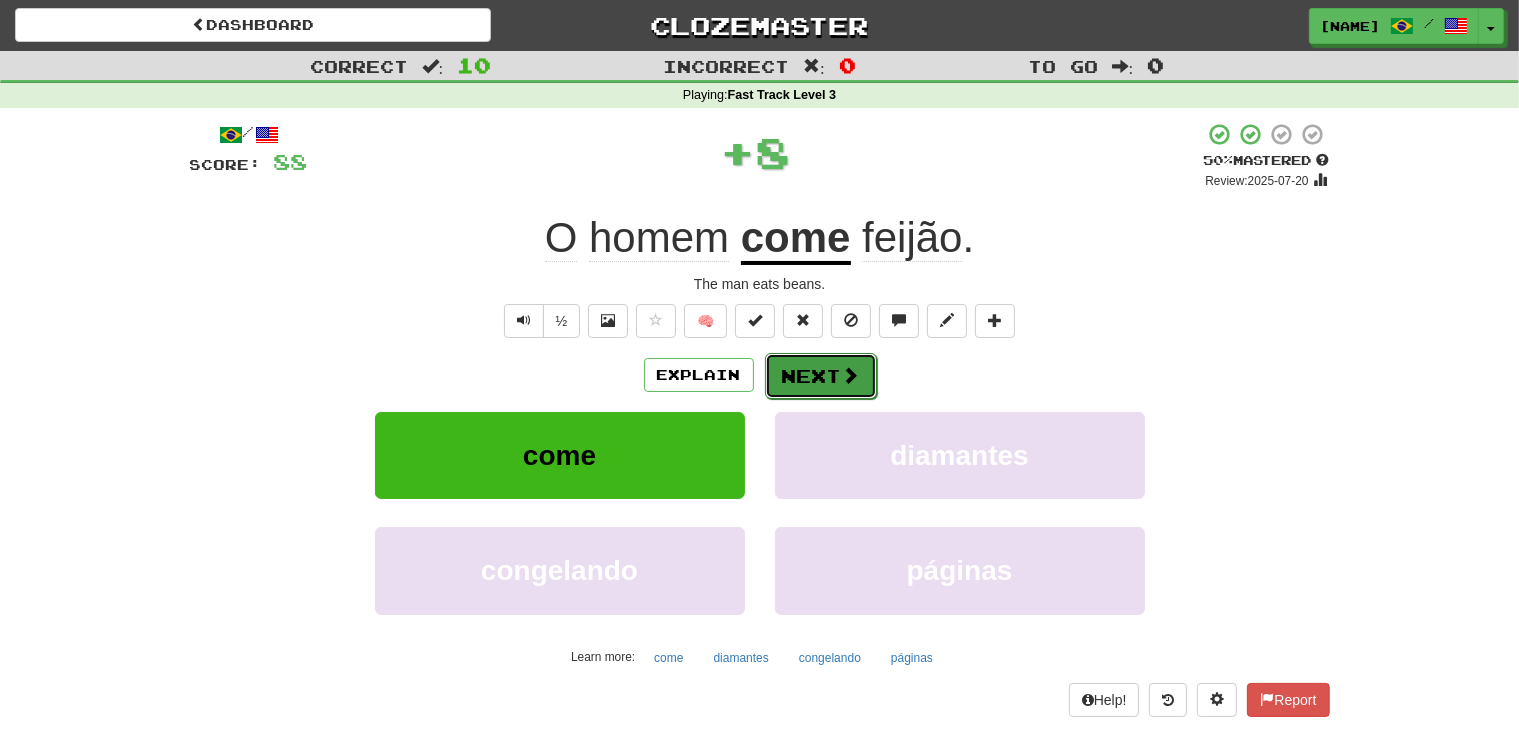 click on "Next" at bounding box center (821, 376) 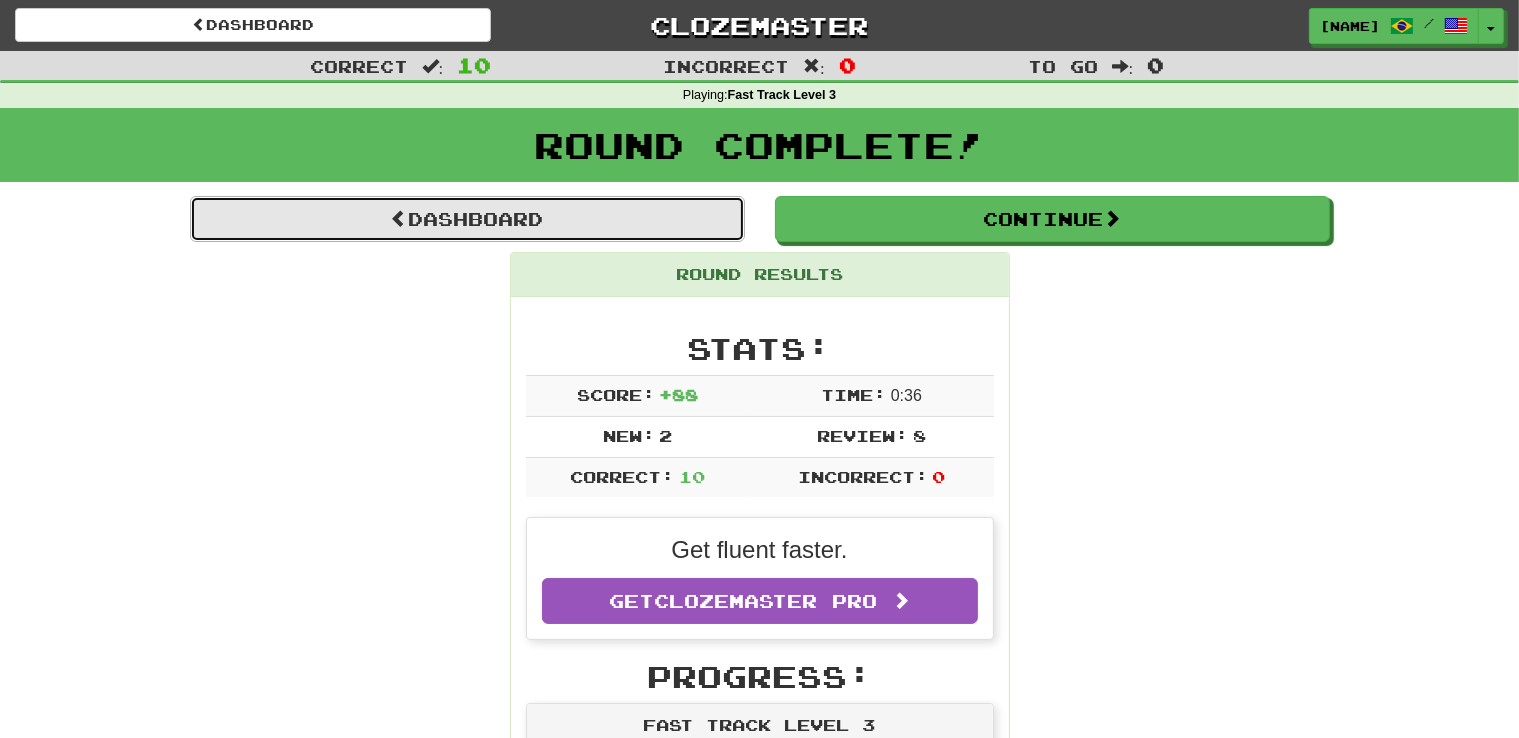 click on "Dashboard" at bounding box center [467, 219] 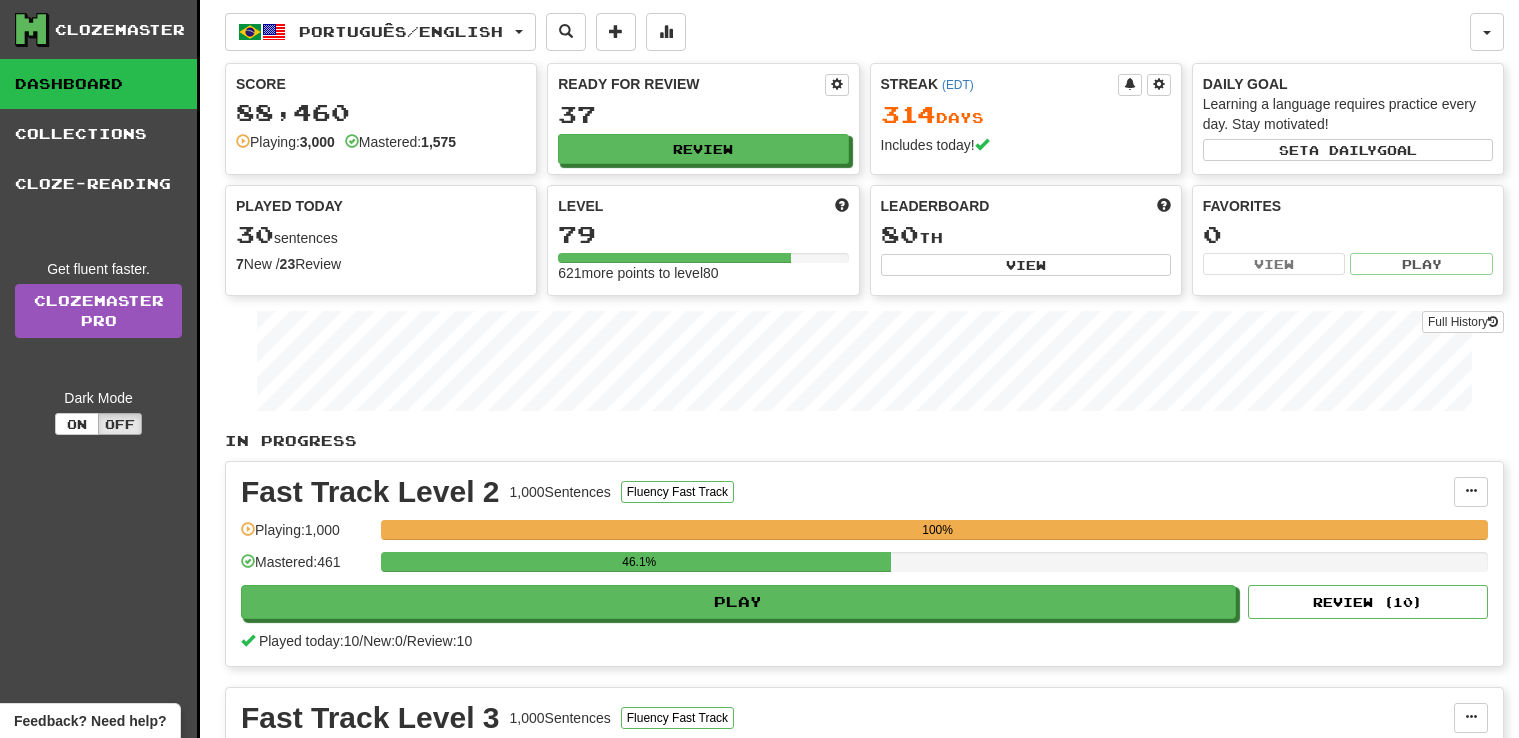 scroll, scrollTop: 0, scrollLeft: 0, axis: both 